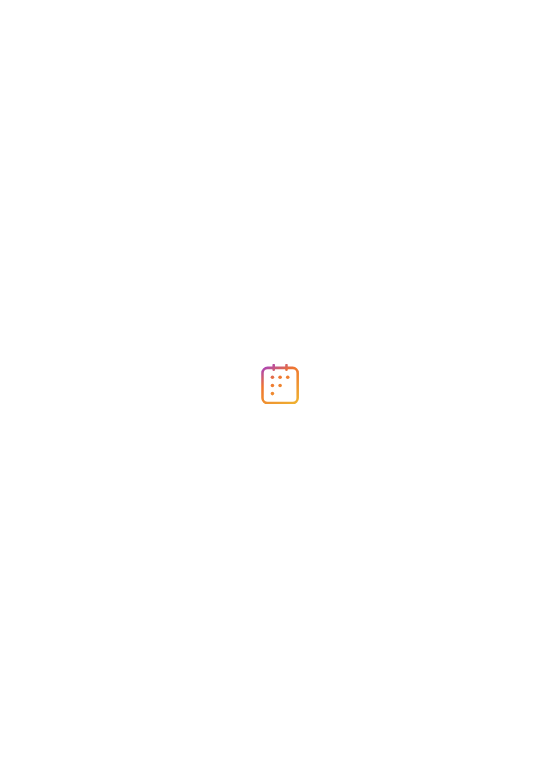 scroll, scrollTop: 0, scrollLeft: 0, axis: both 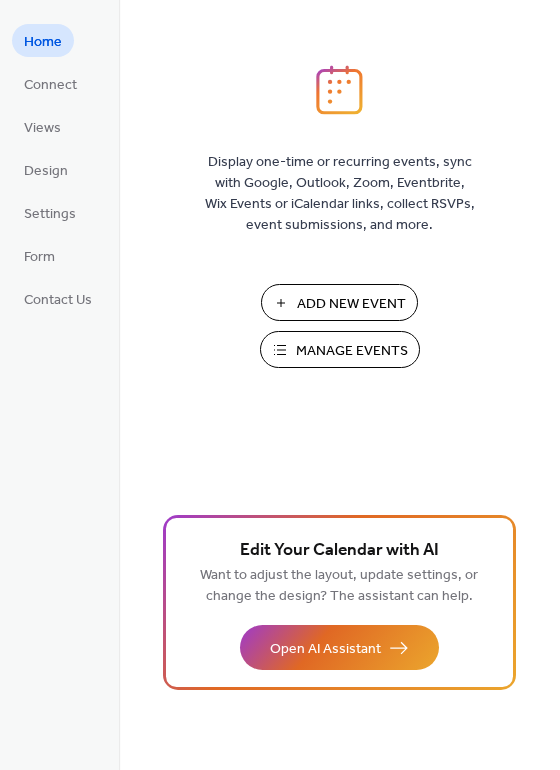 click on "Add New Event" at bounding box center [351, 304] 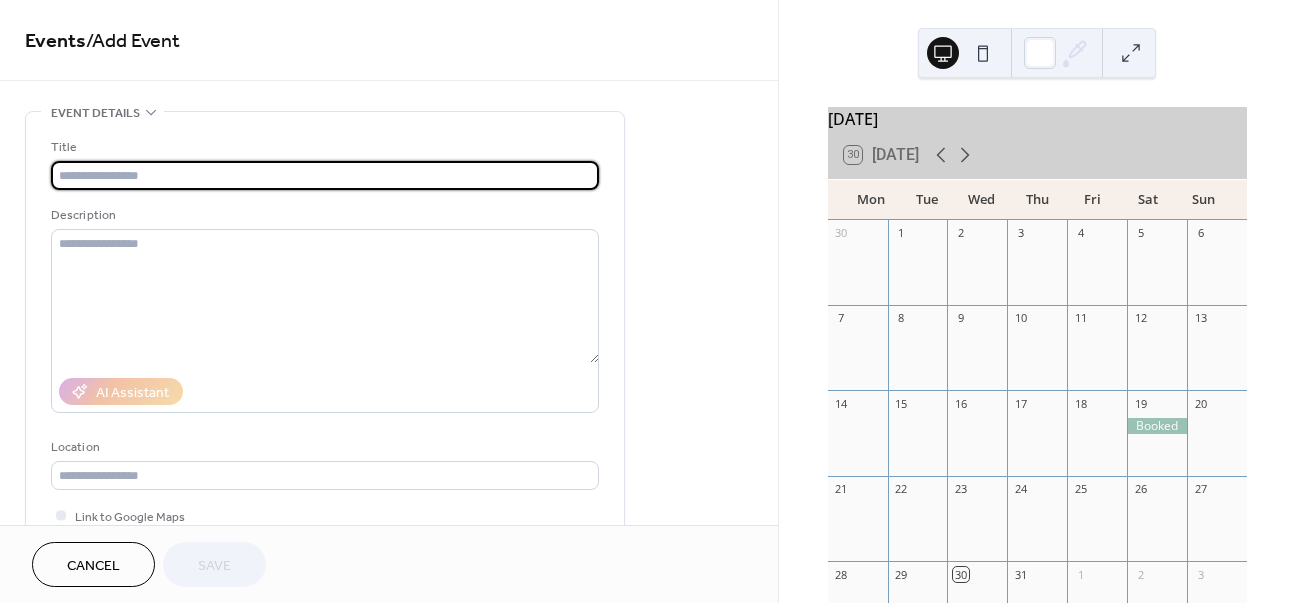 scroll, scrollTop: 0, scrollLeft: 0, axis: both 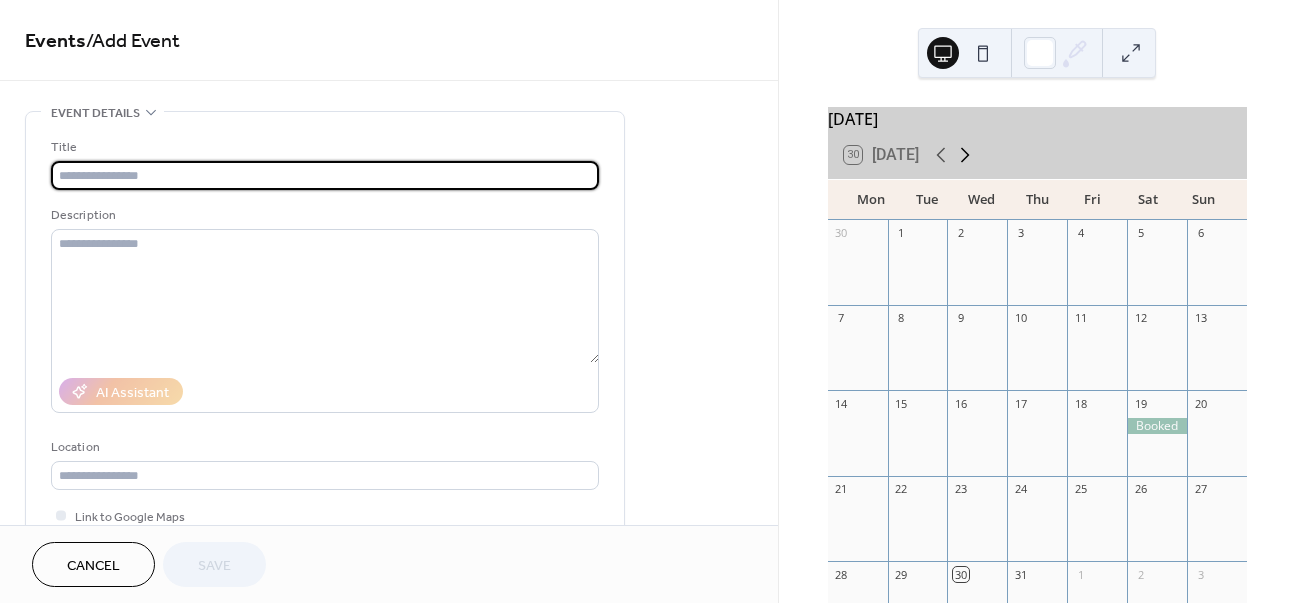 click 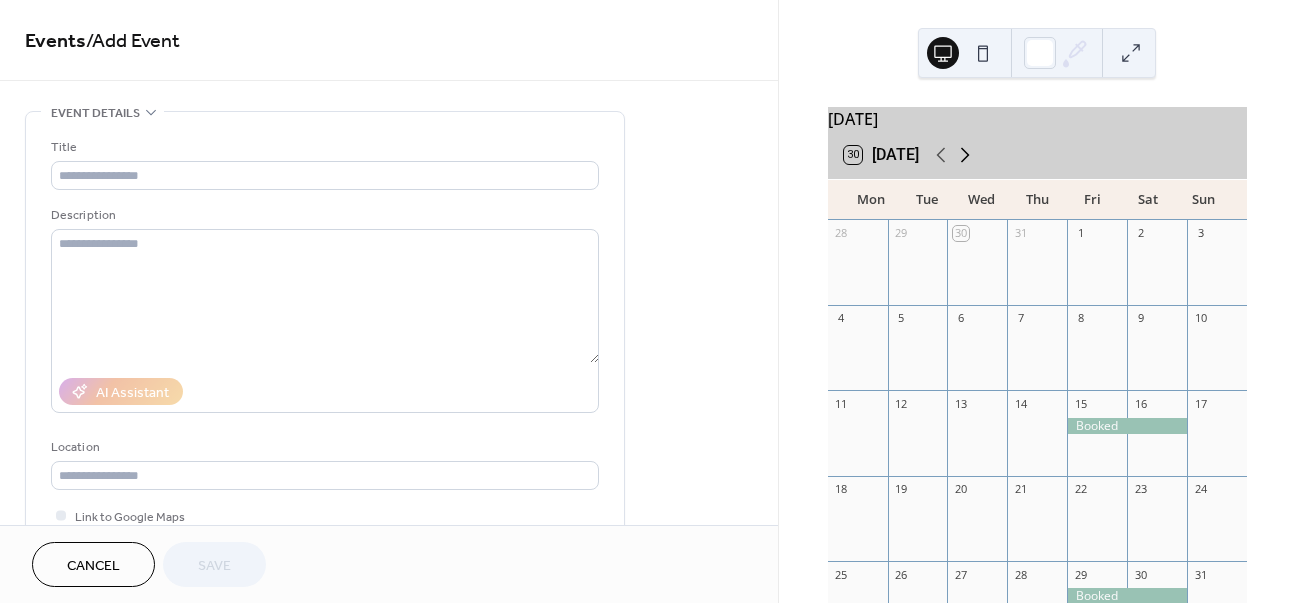 click 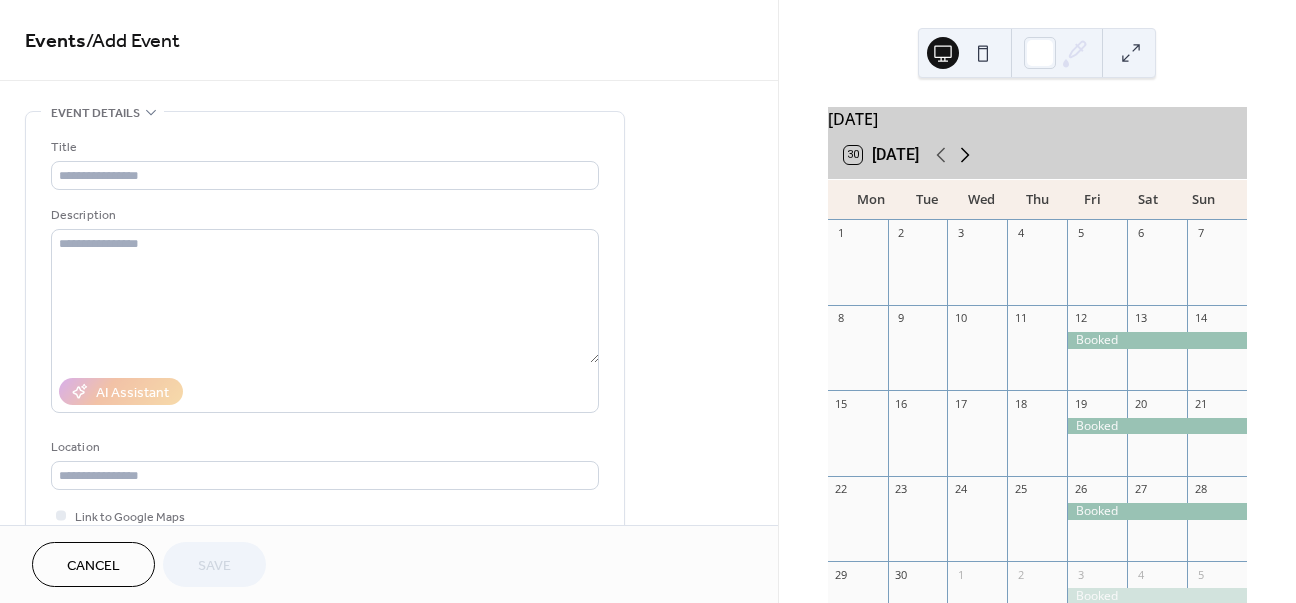 click 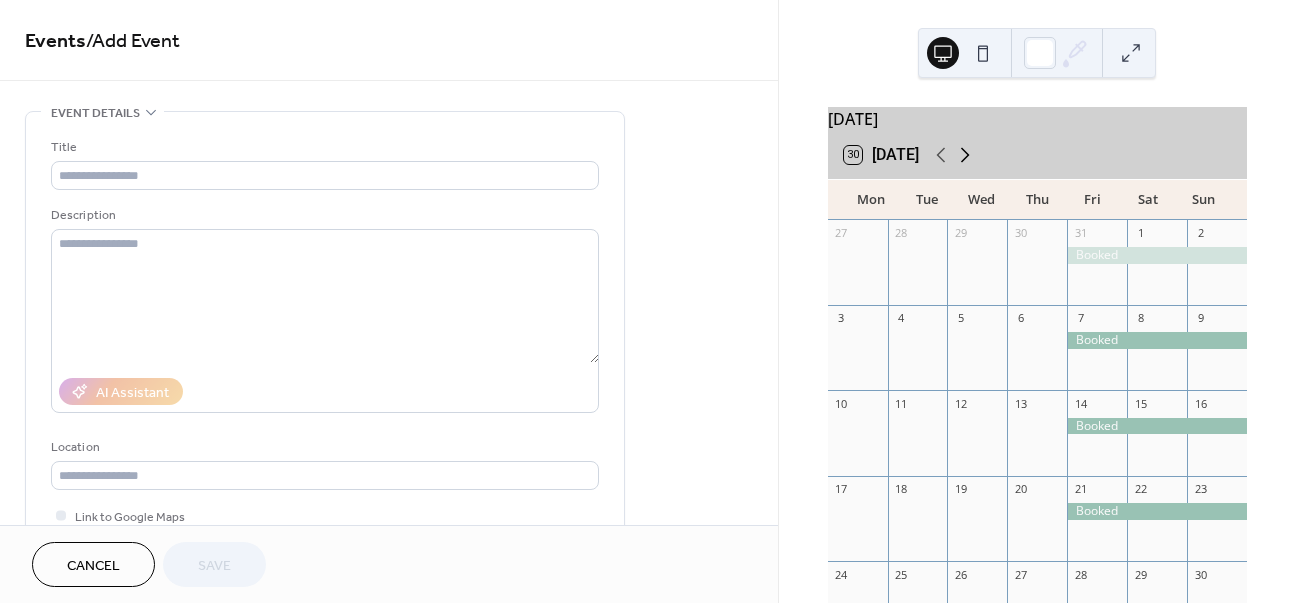 click 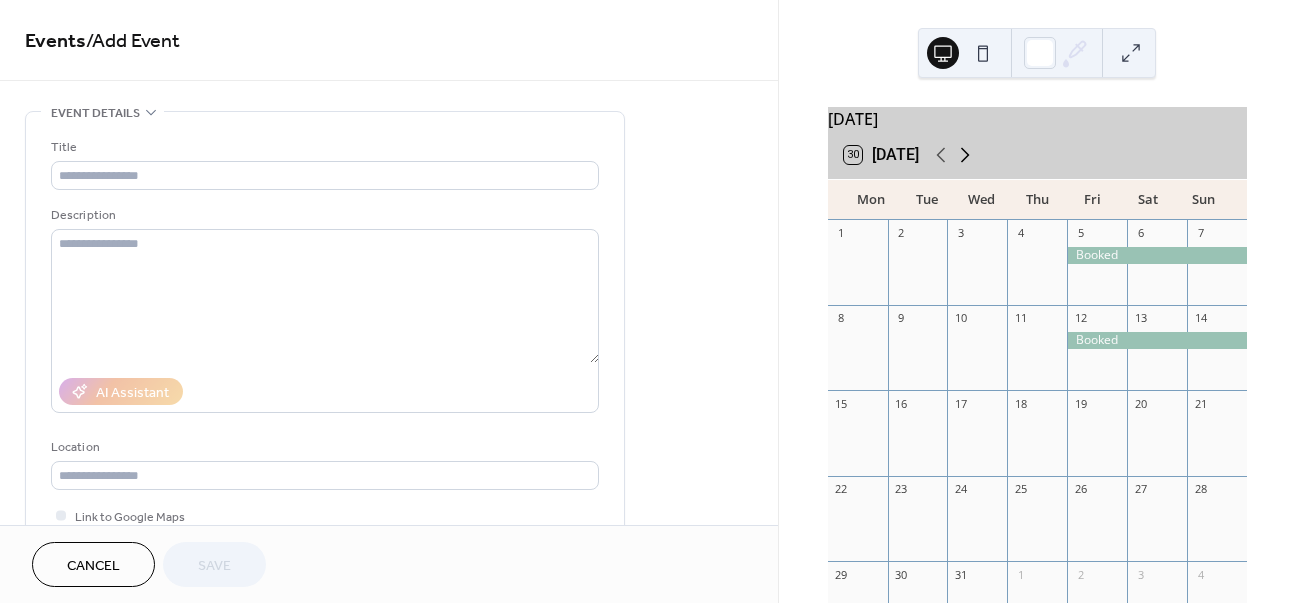 click 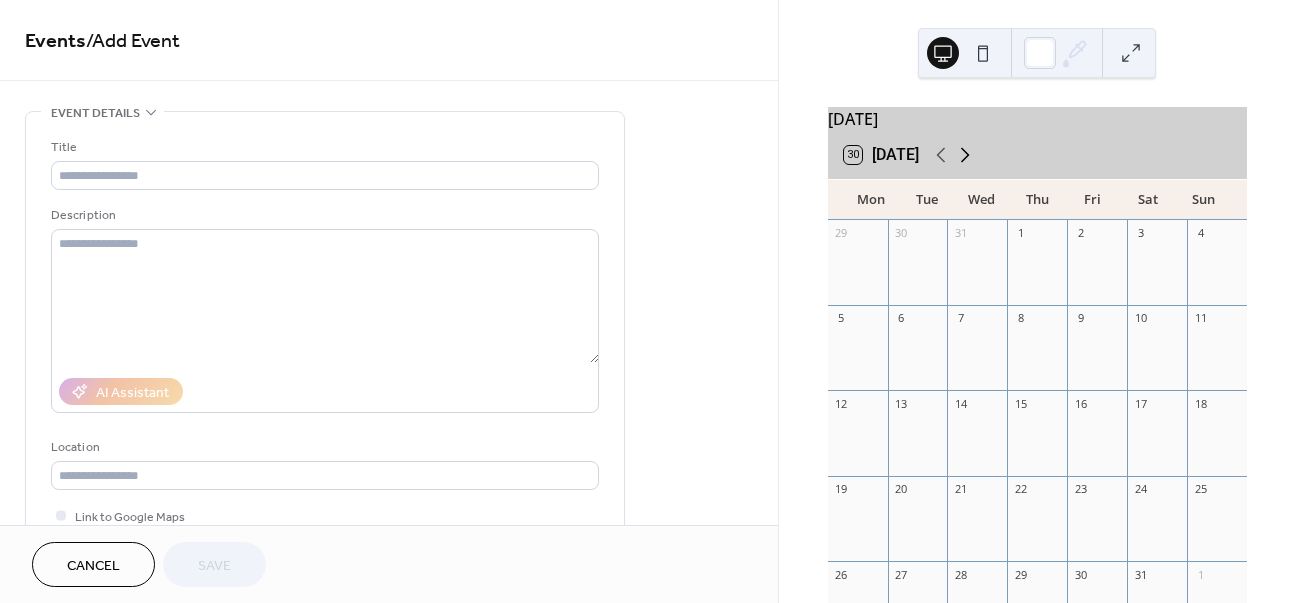 click 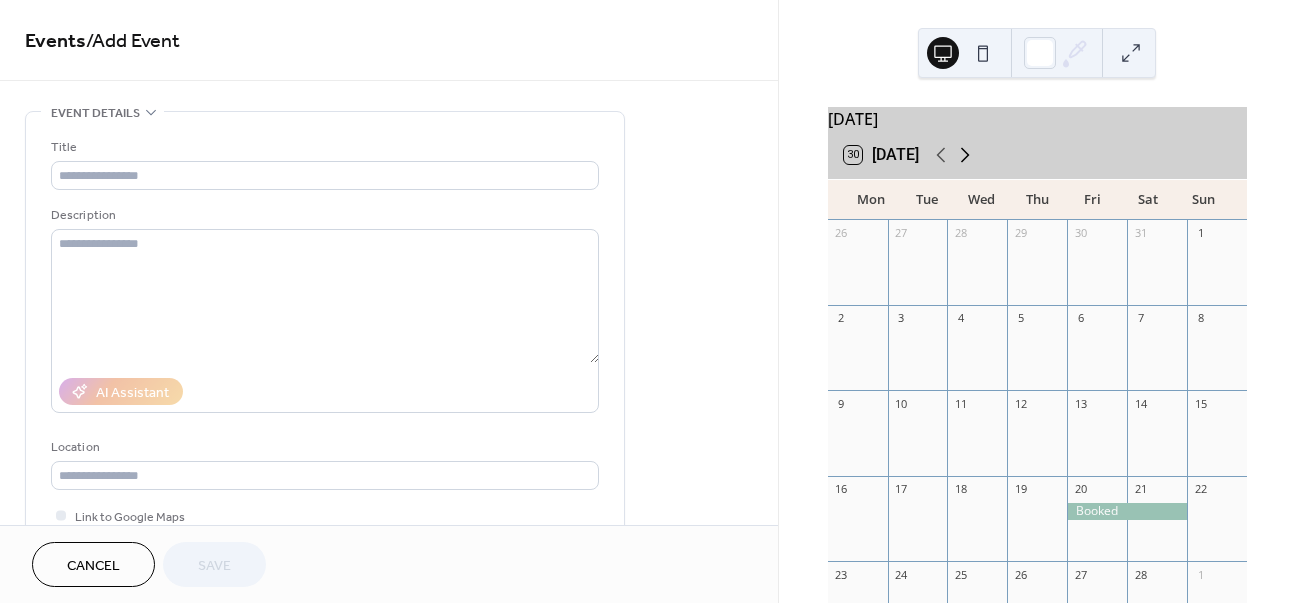 click 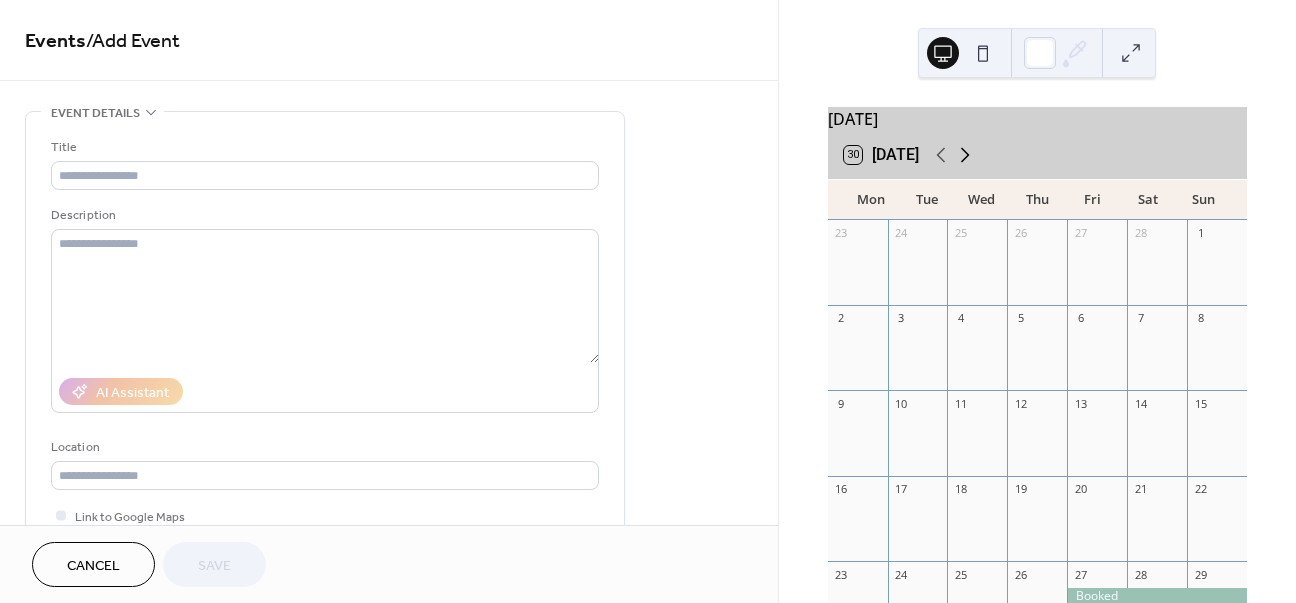 click 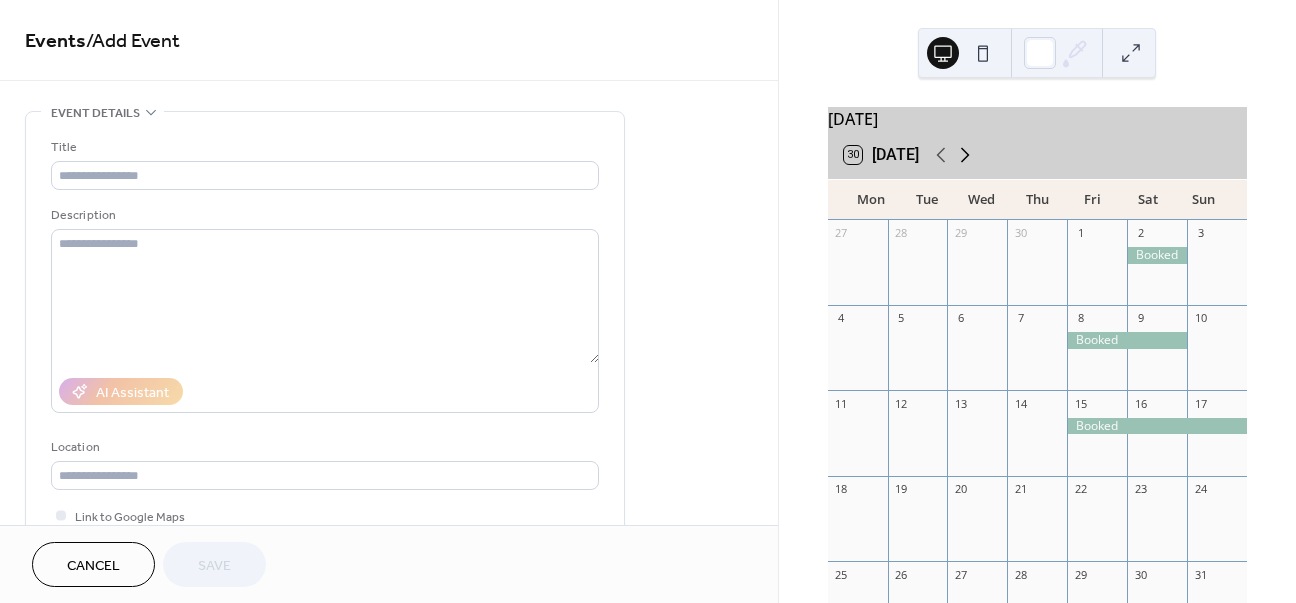 click 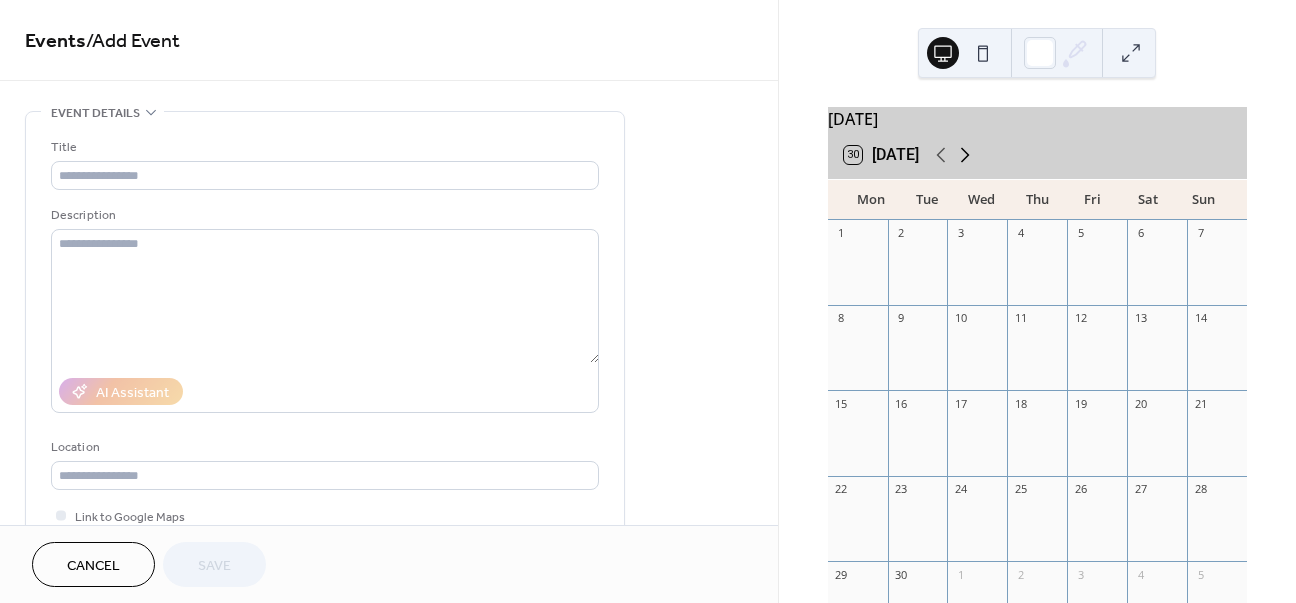click 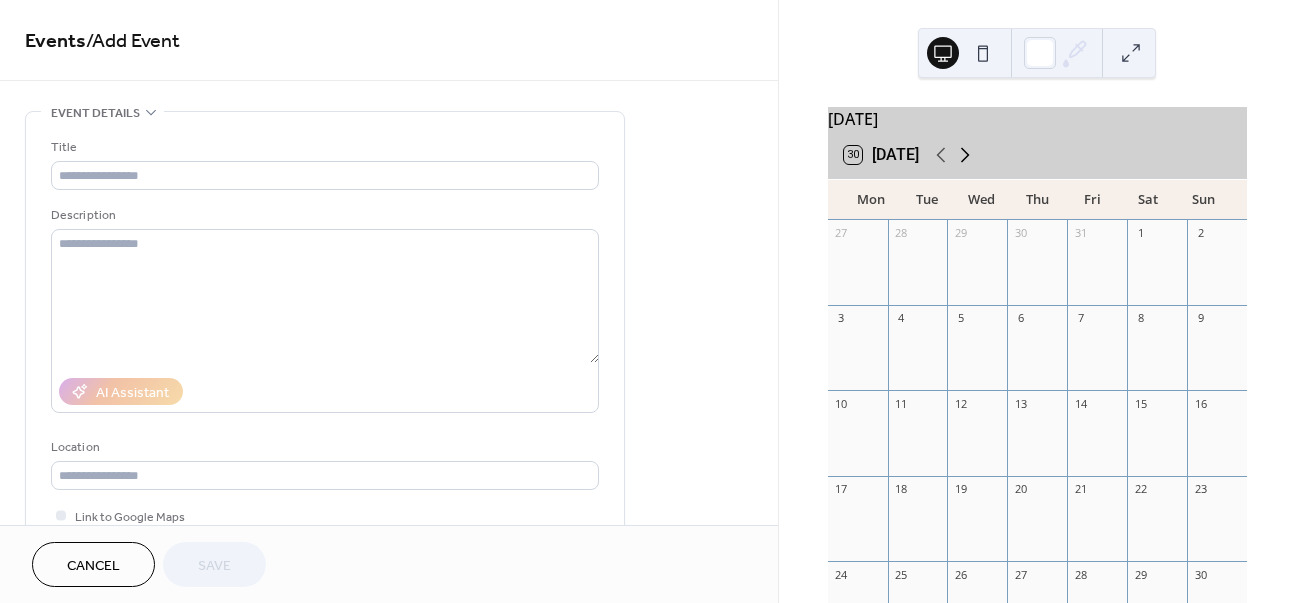 click 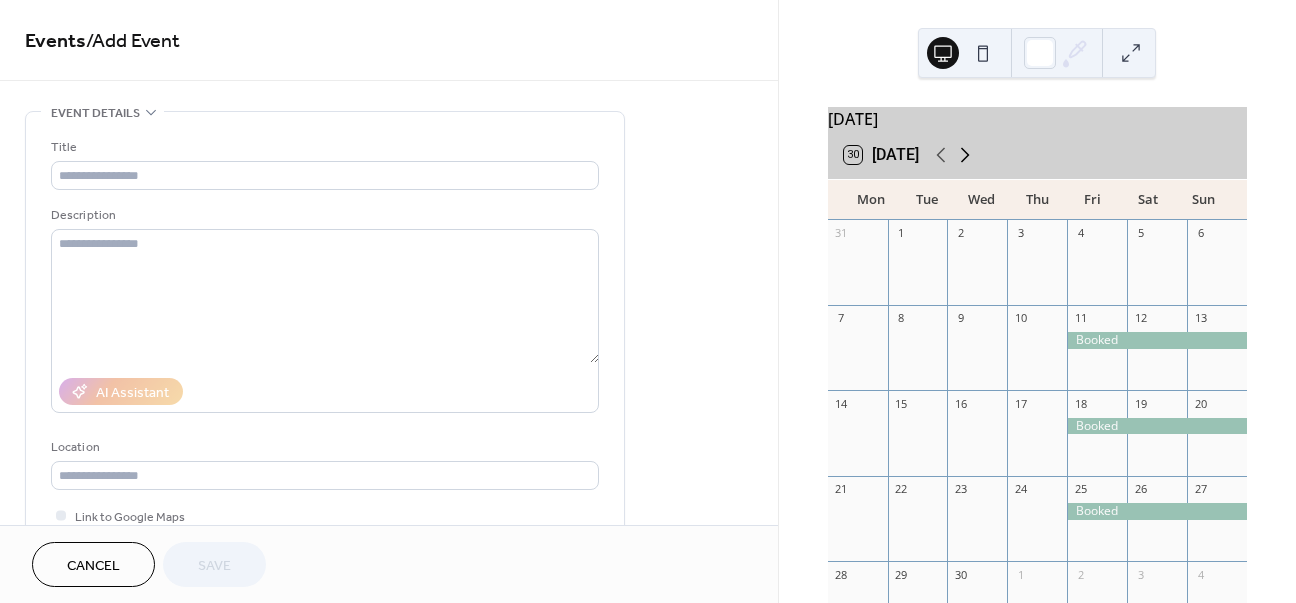 click 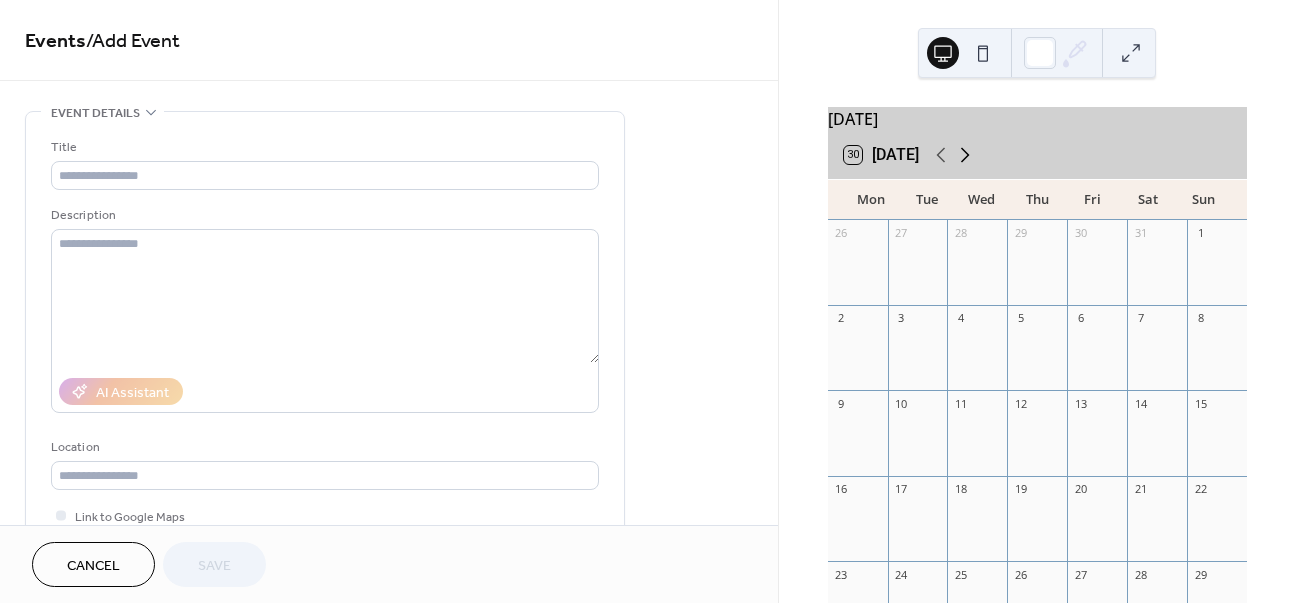 click 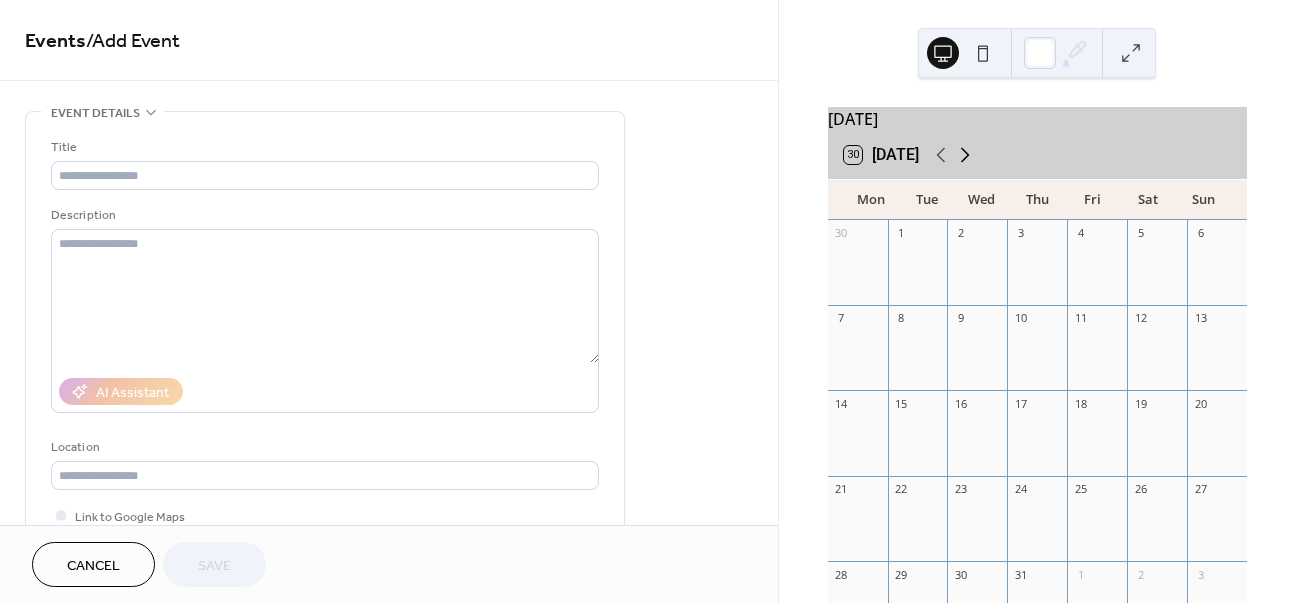 click 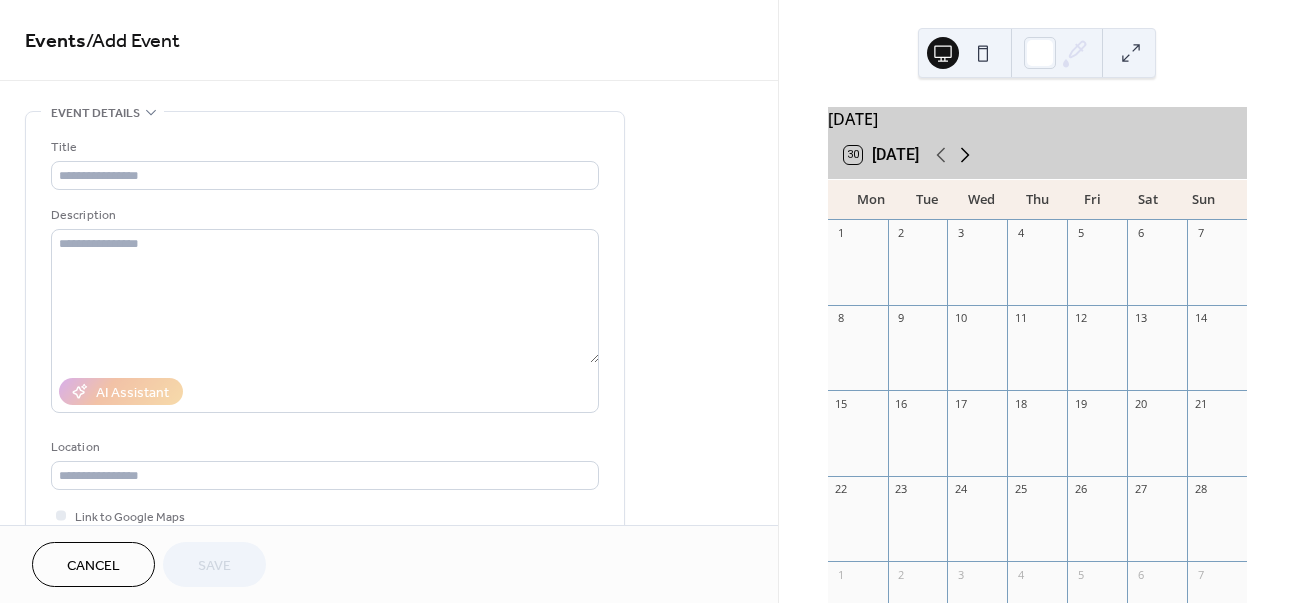 click 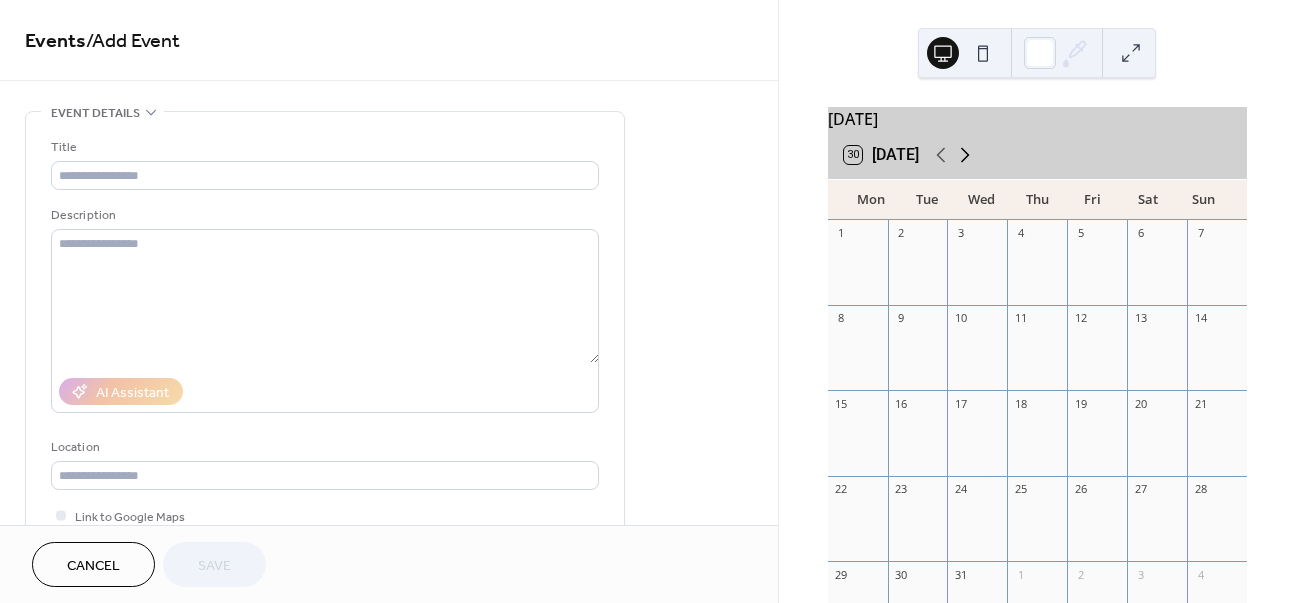 click 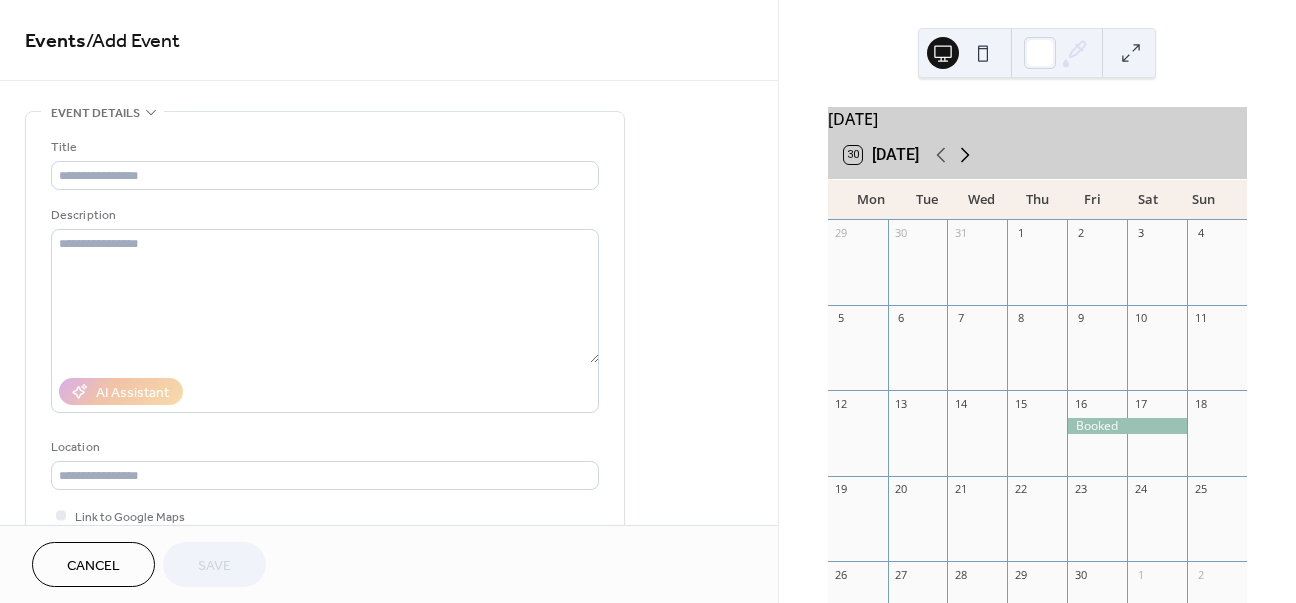 click 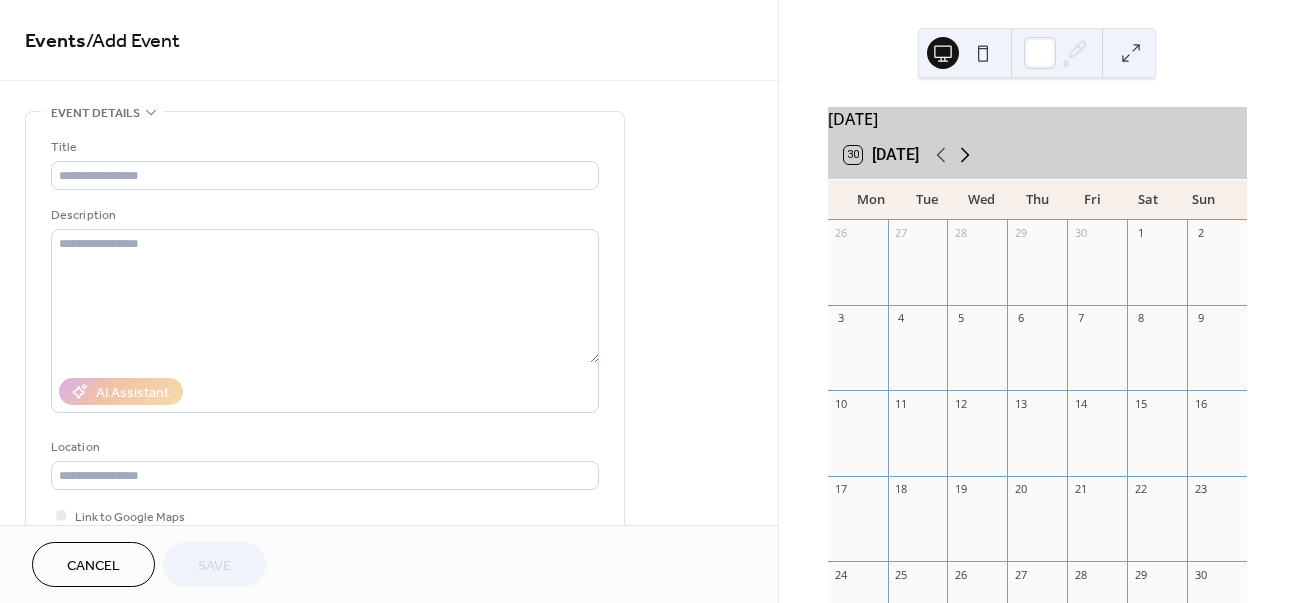 click 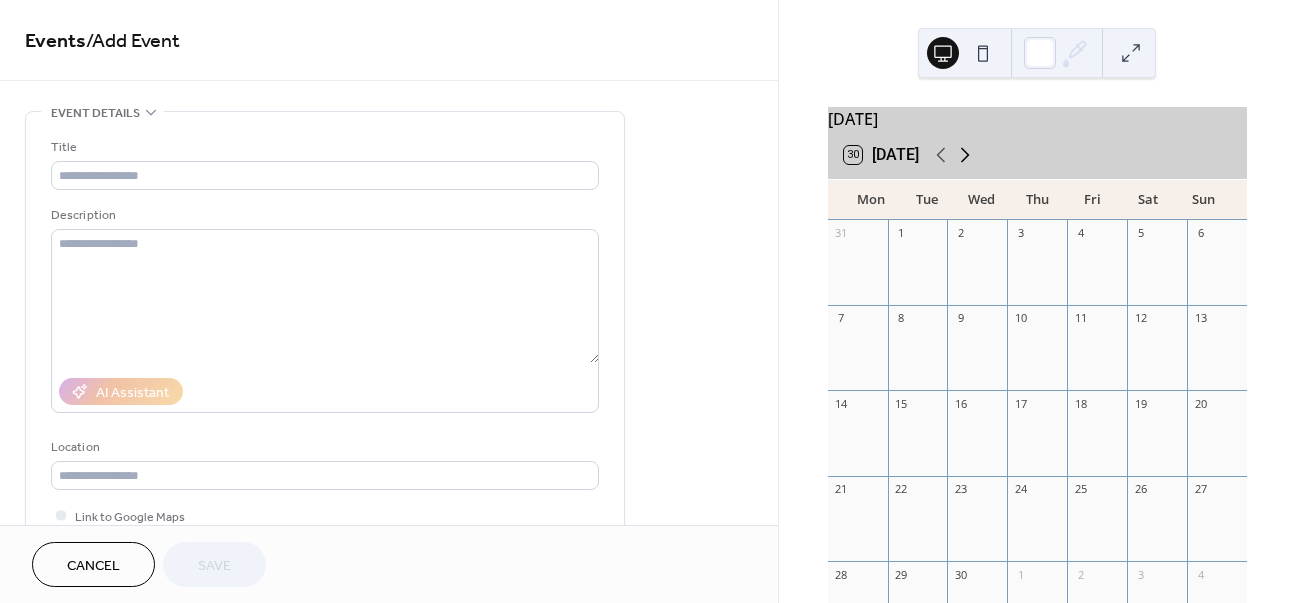 click 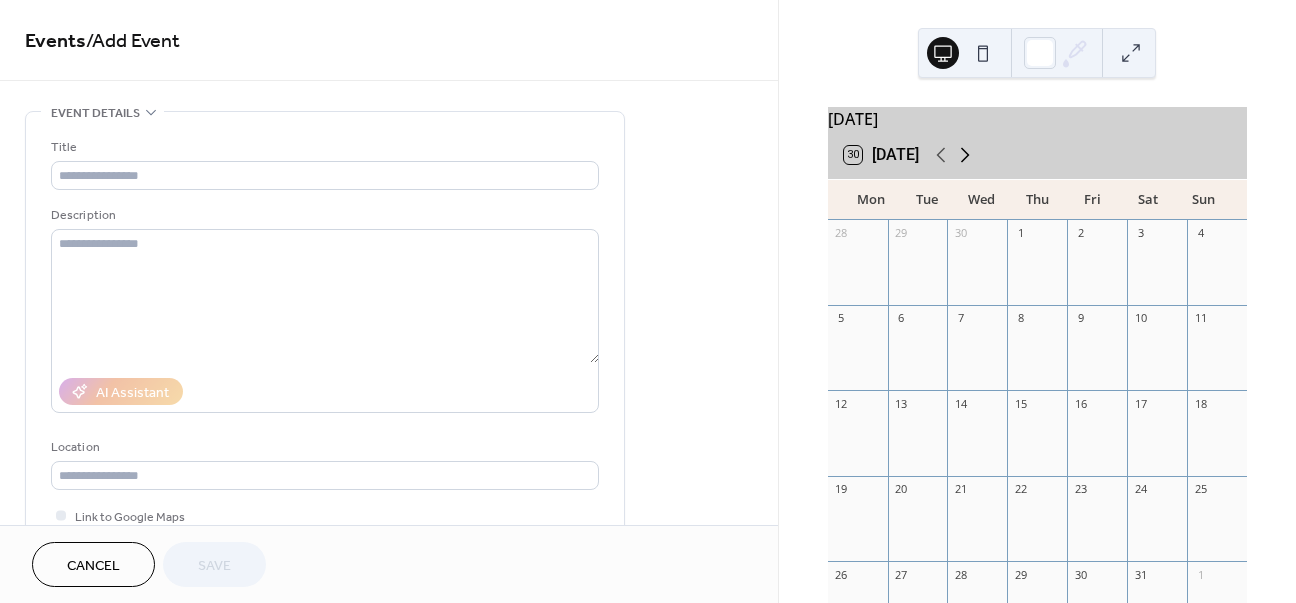 click 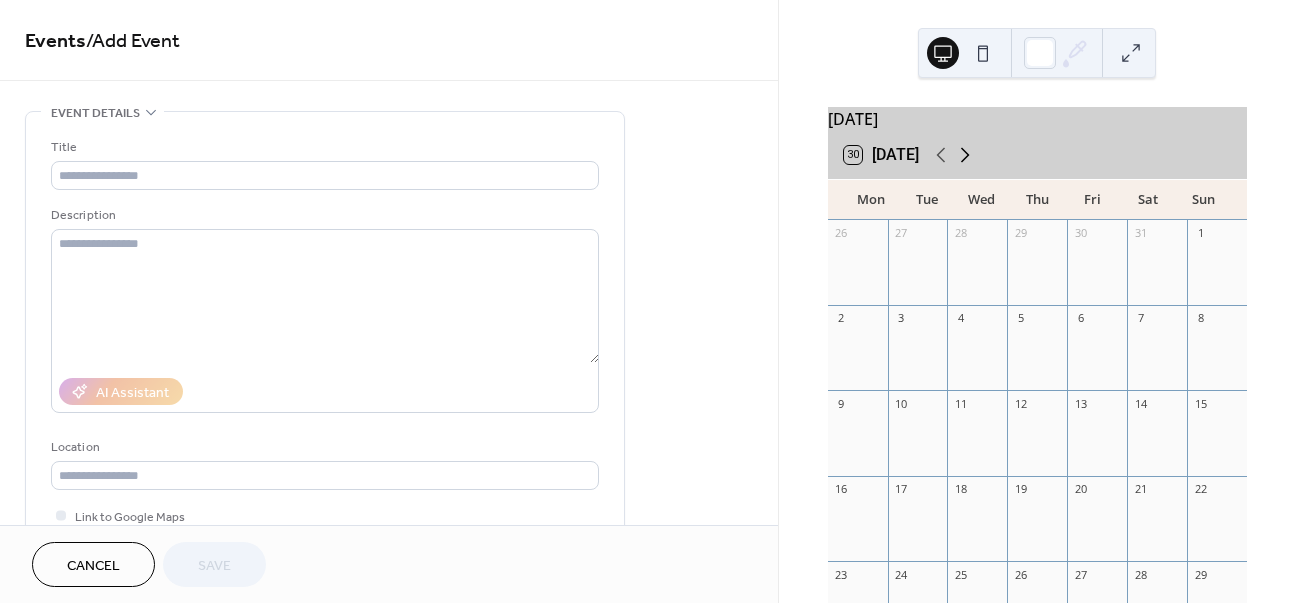 click 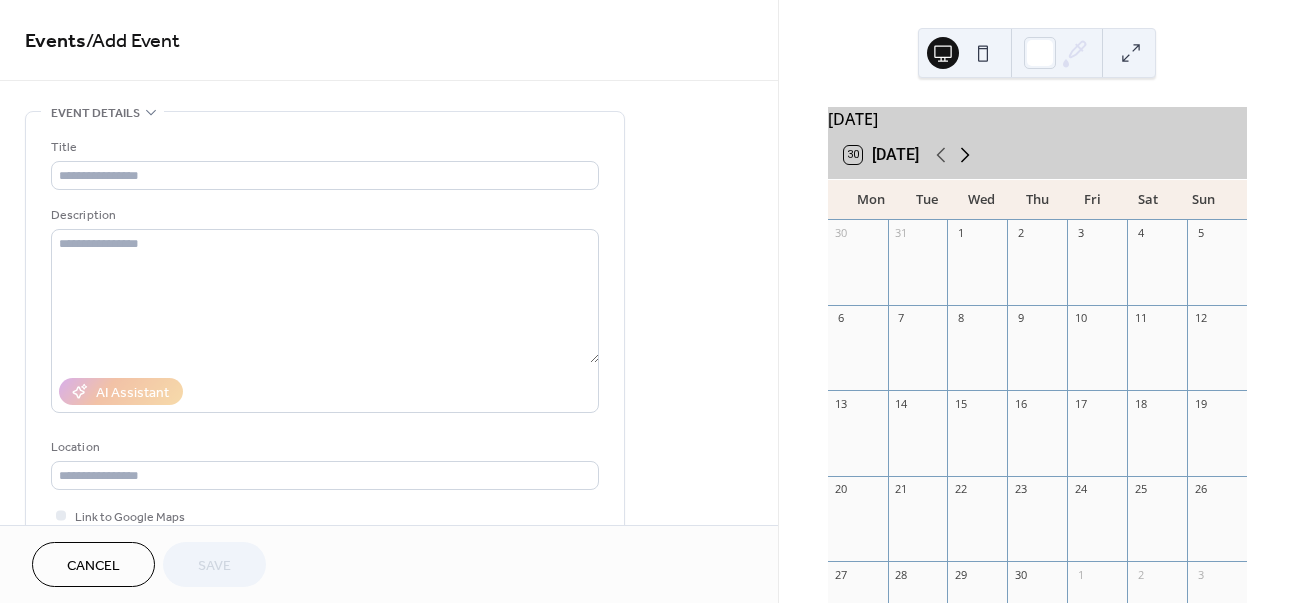 click 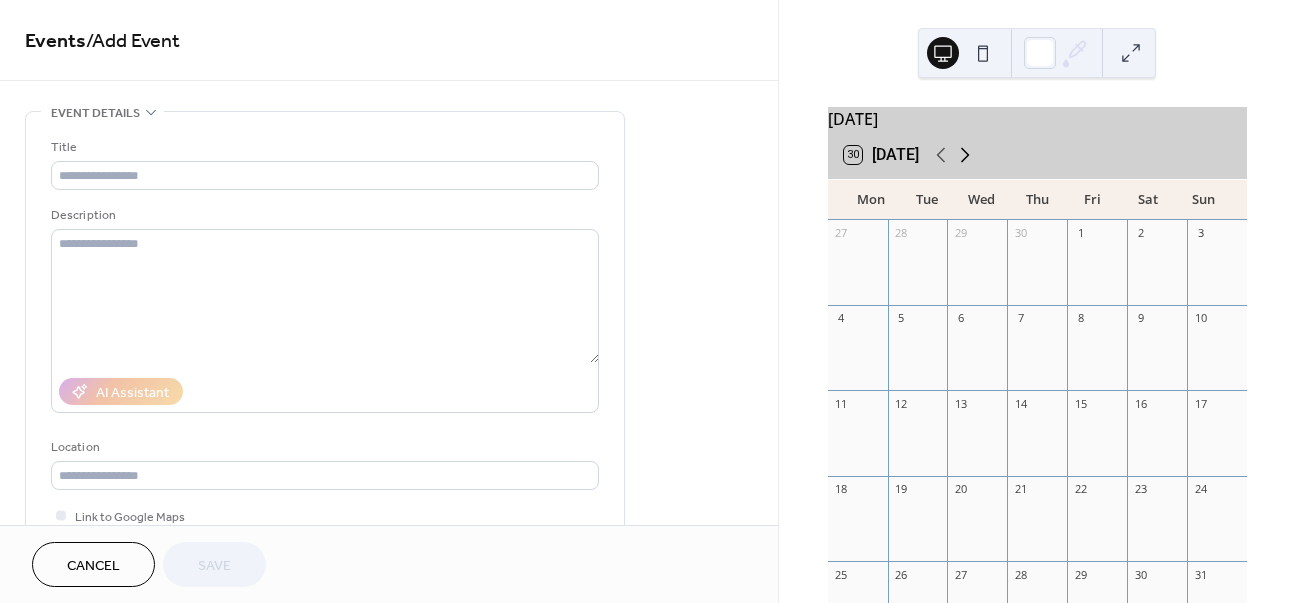 click 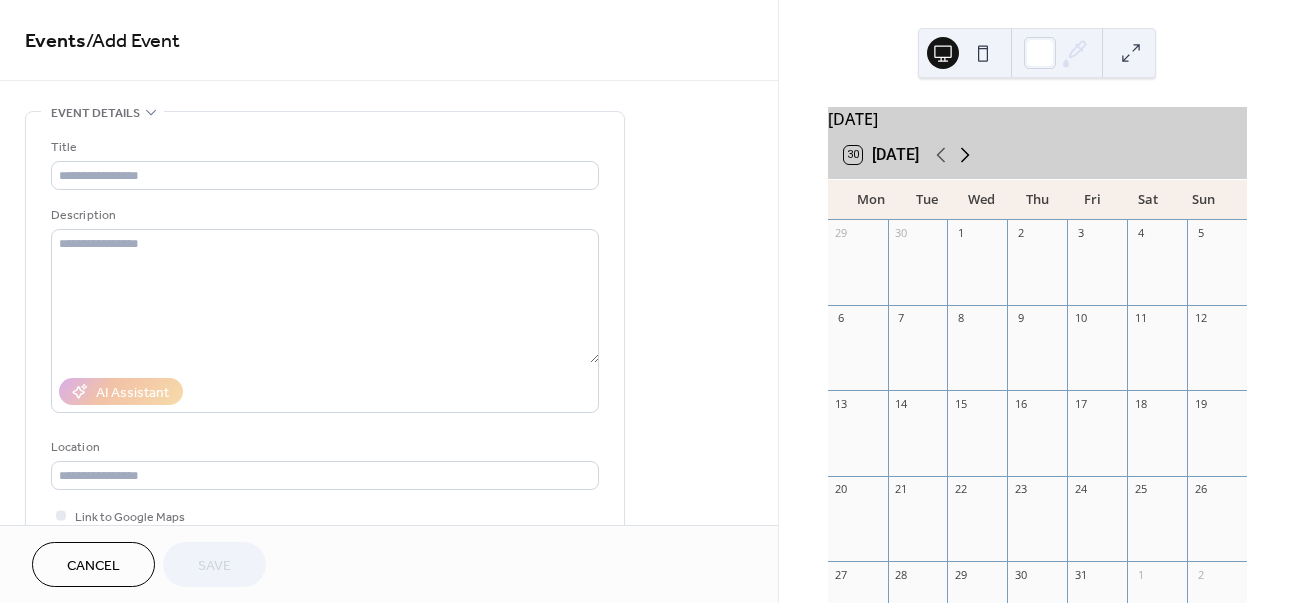click 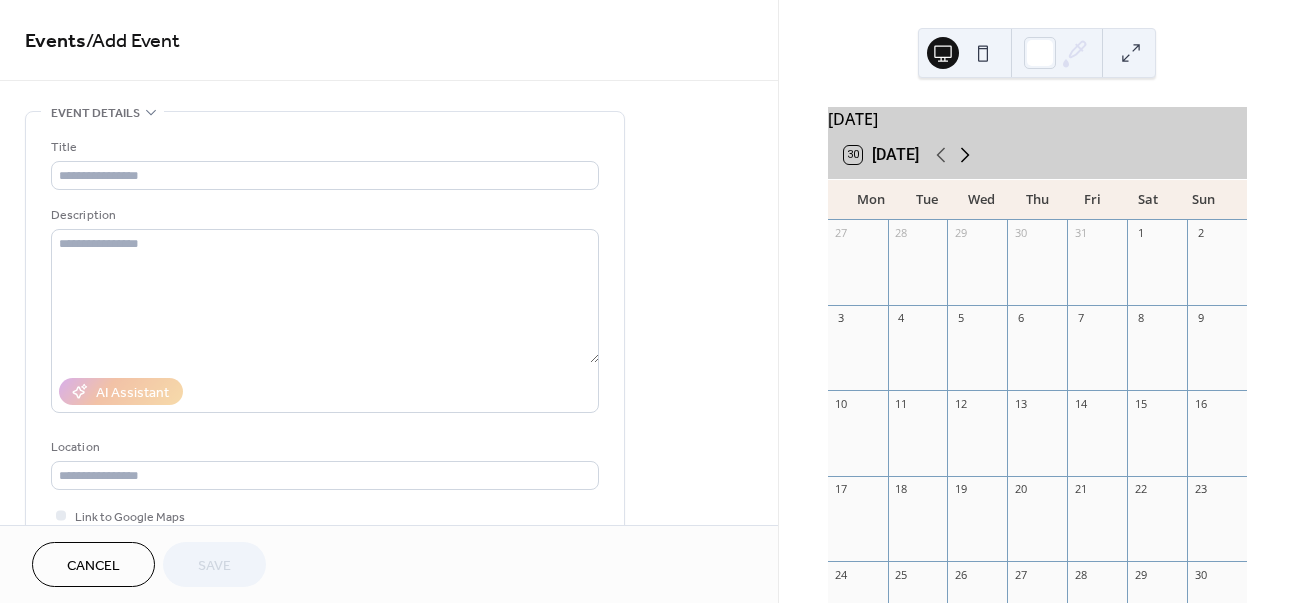 click 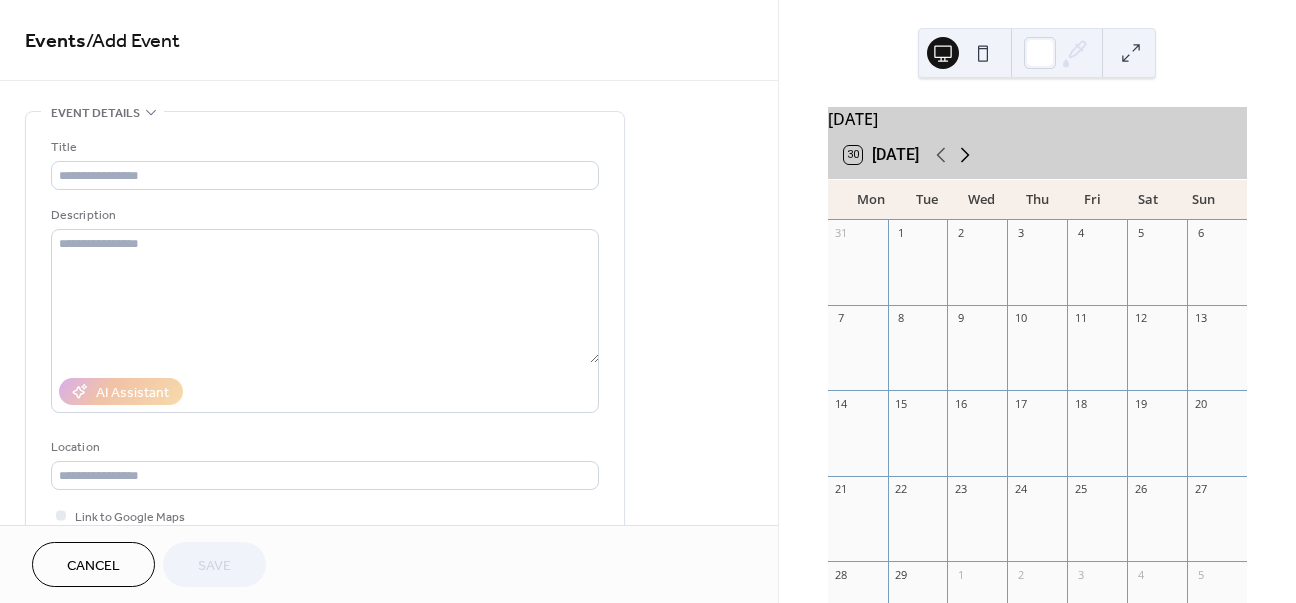 click 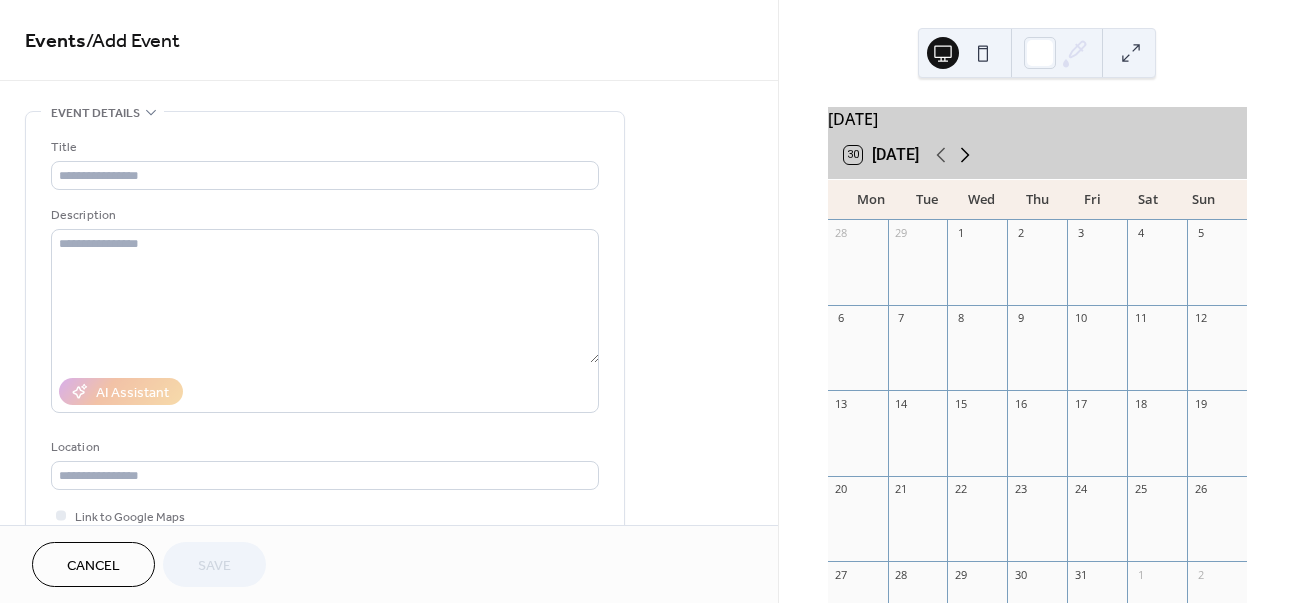 click 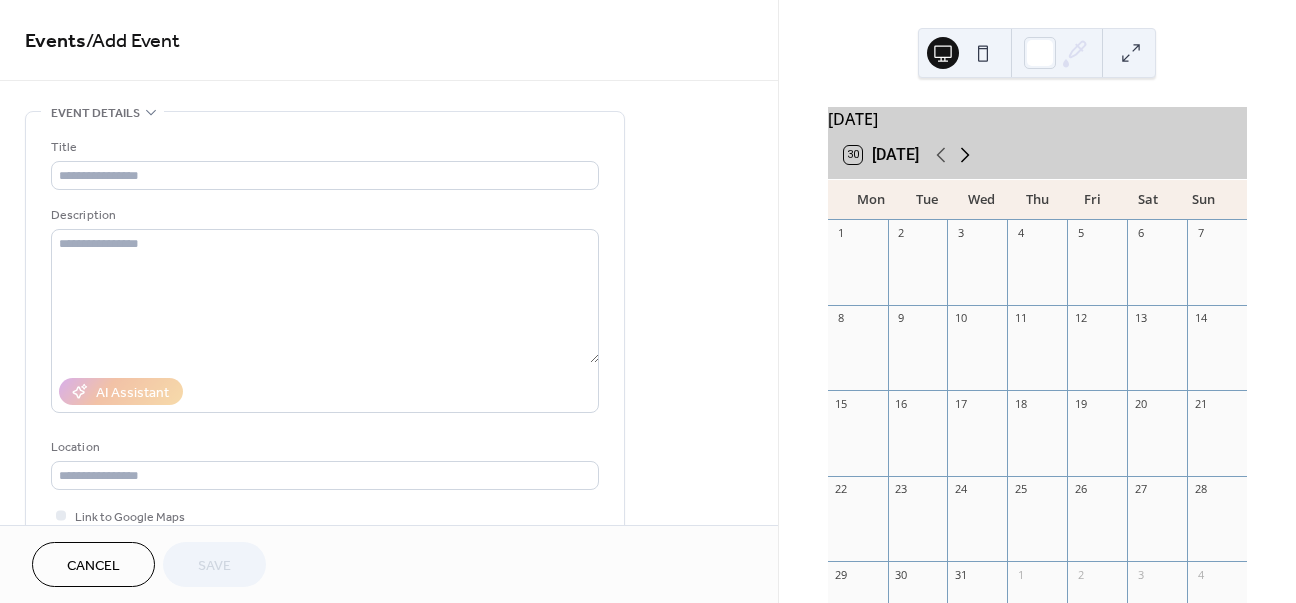 click 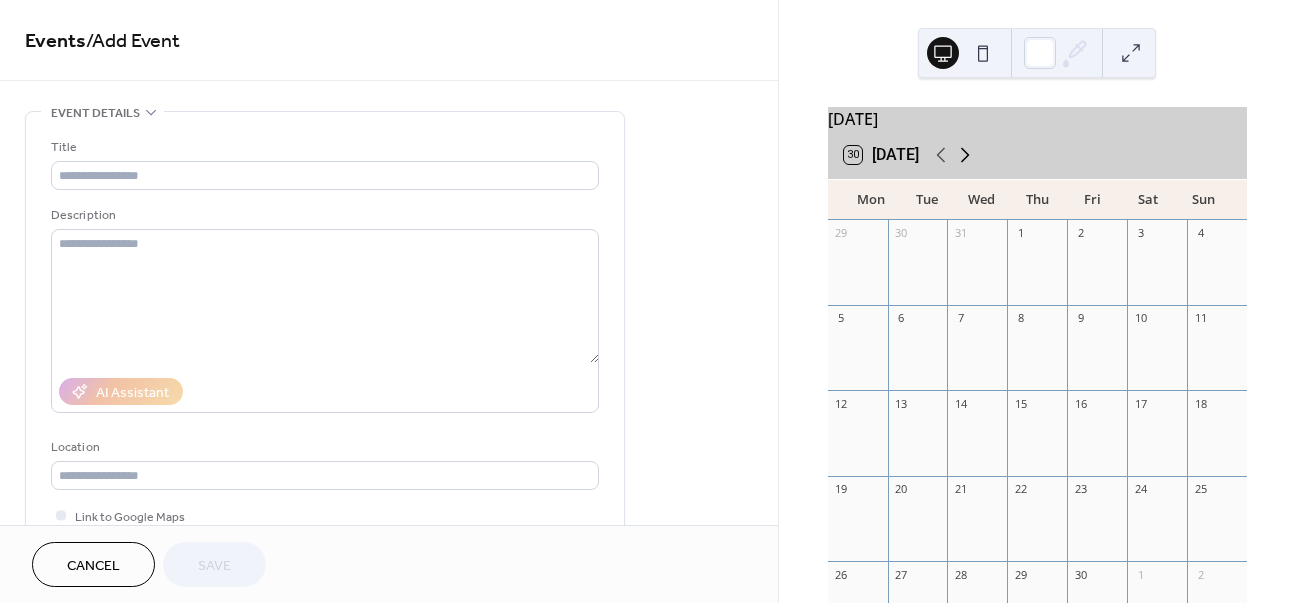 click 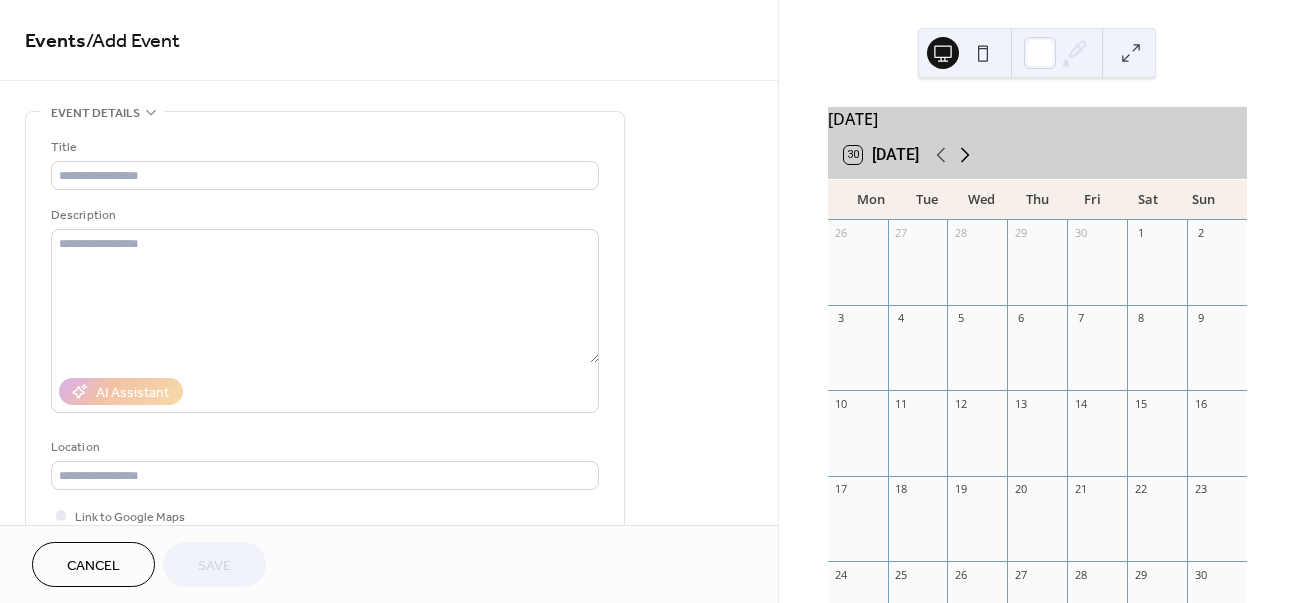 click 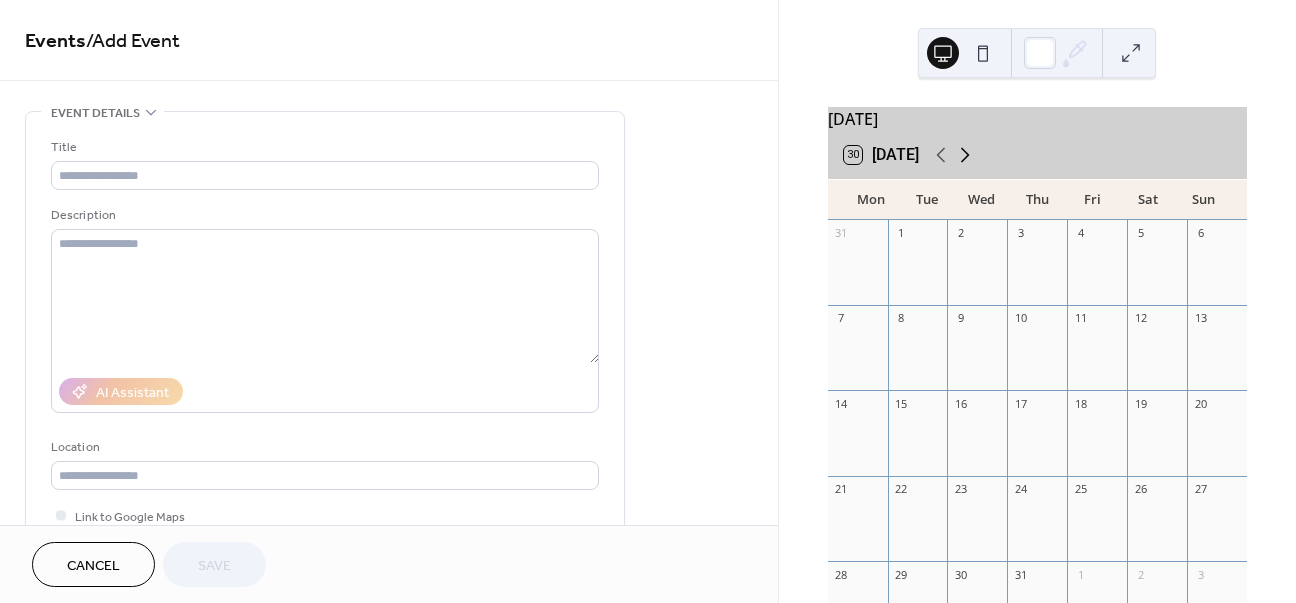 click 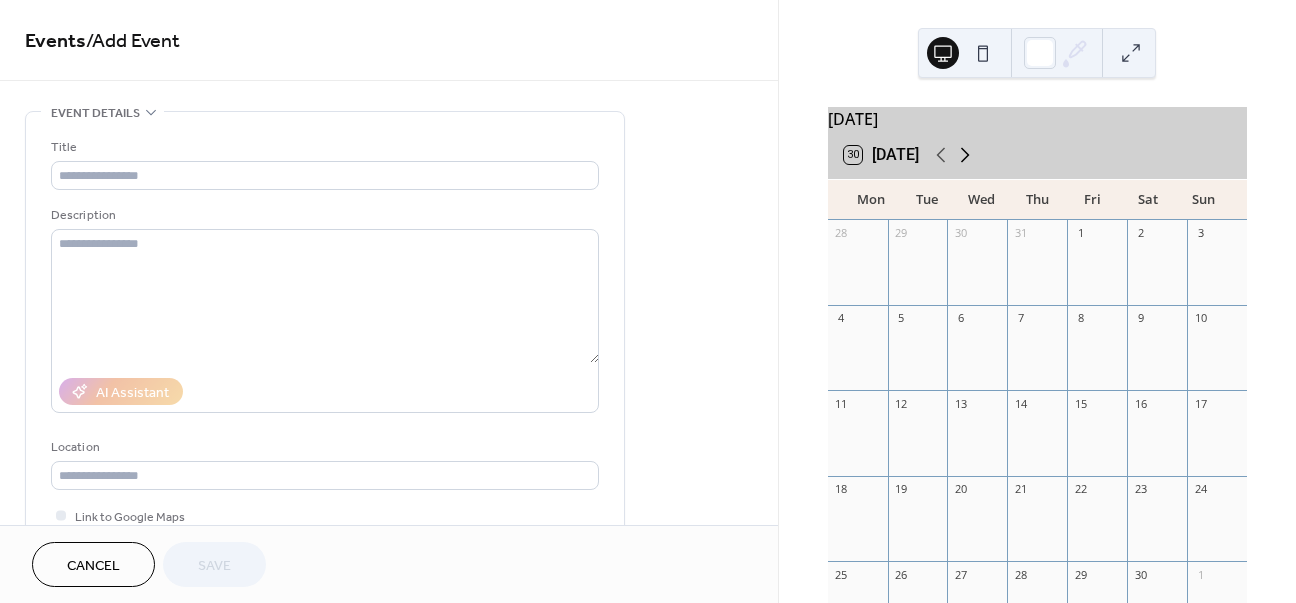 click 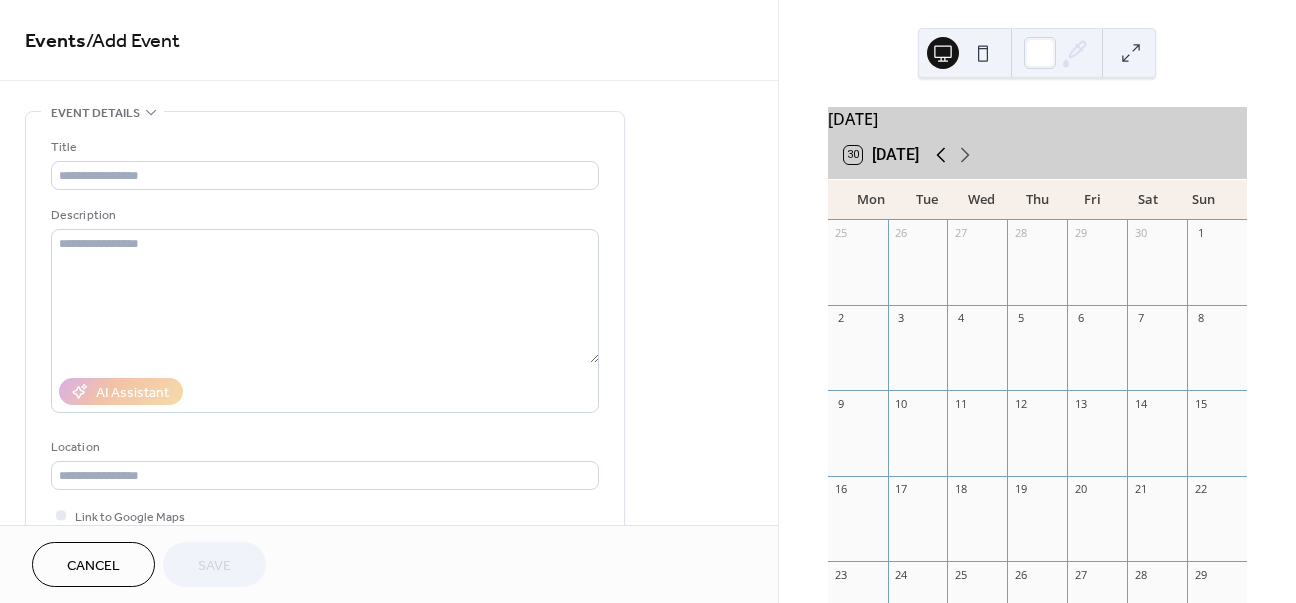 click 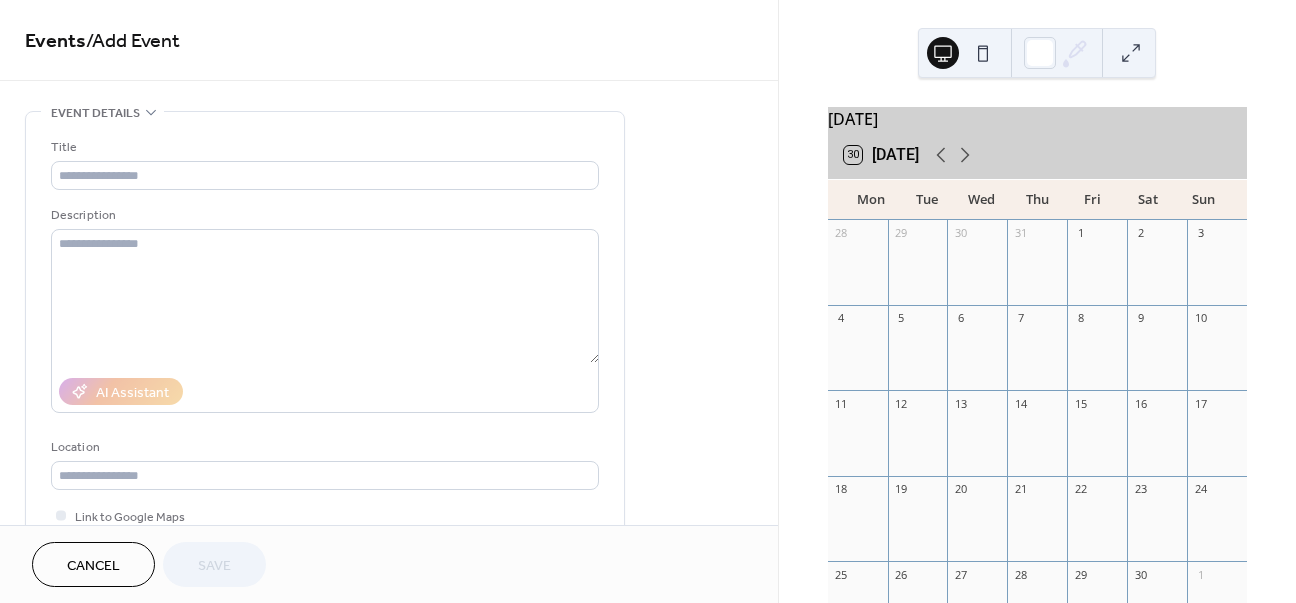 click on "23" at bounding box center (1157, 489) 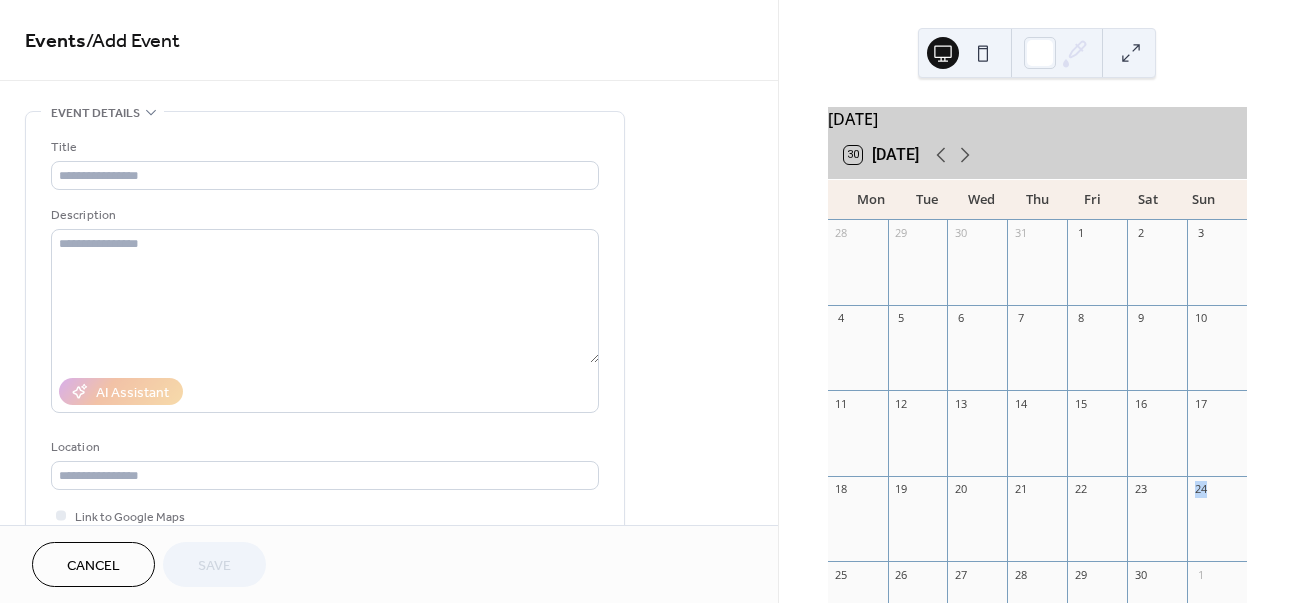 click at bounding box center [1157, 528] 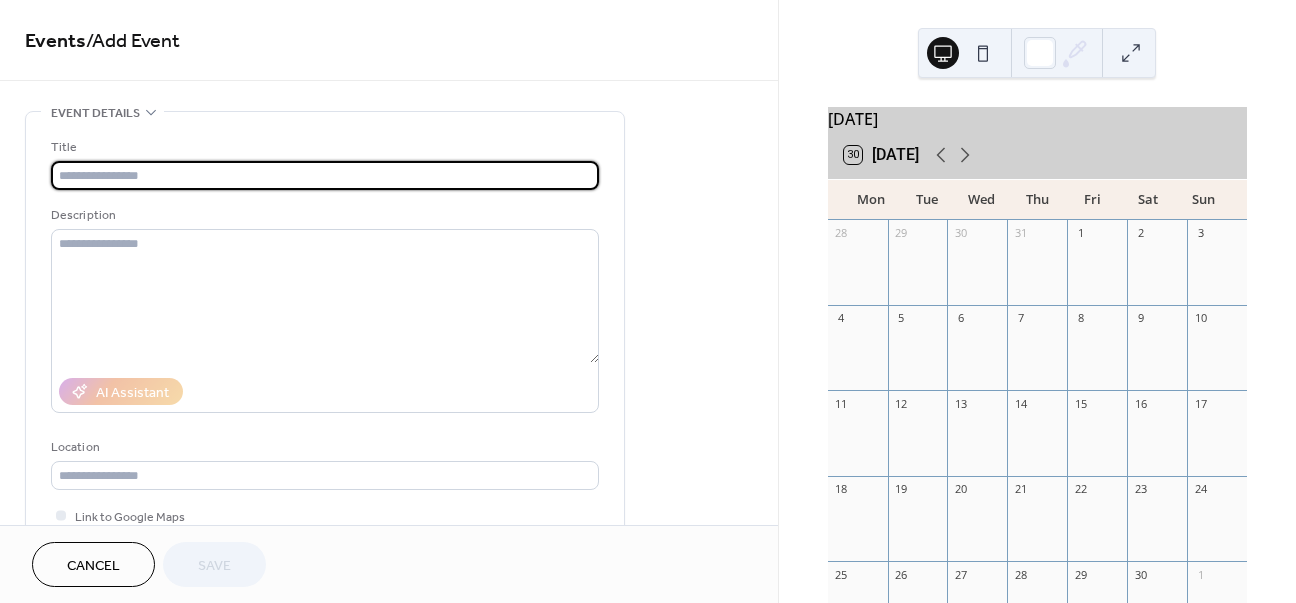click at bounding box center [325, 175] 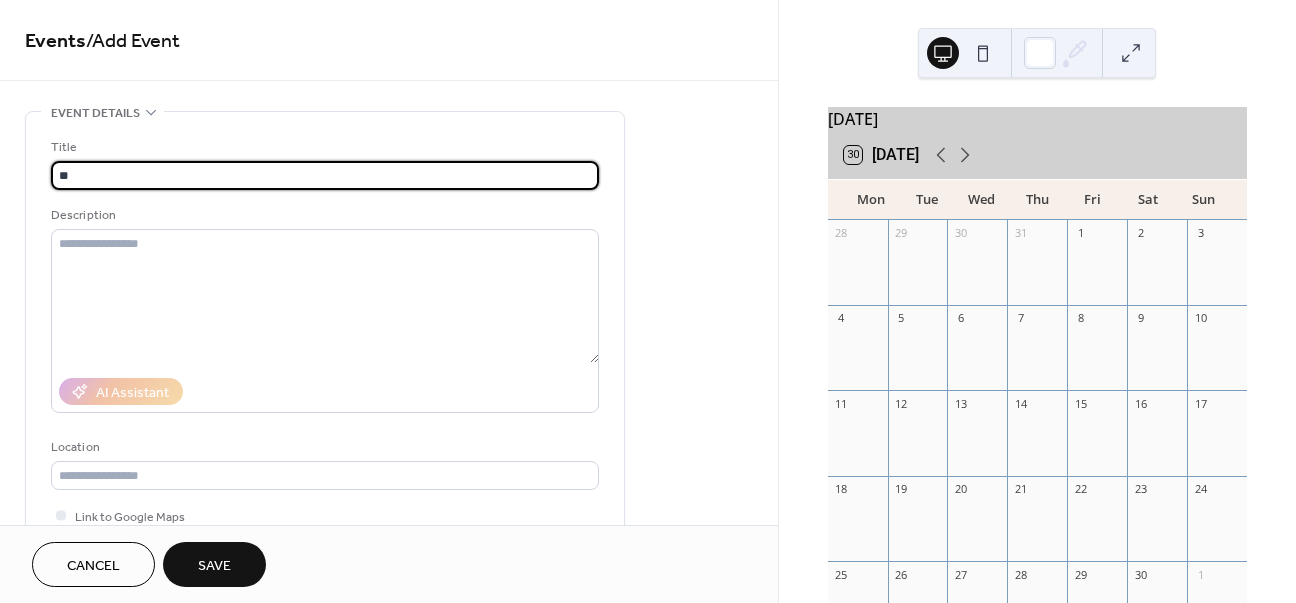 type on "*" 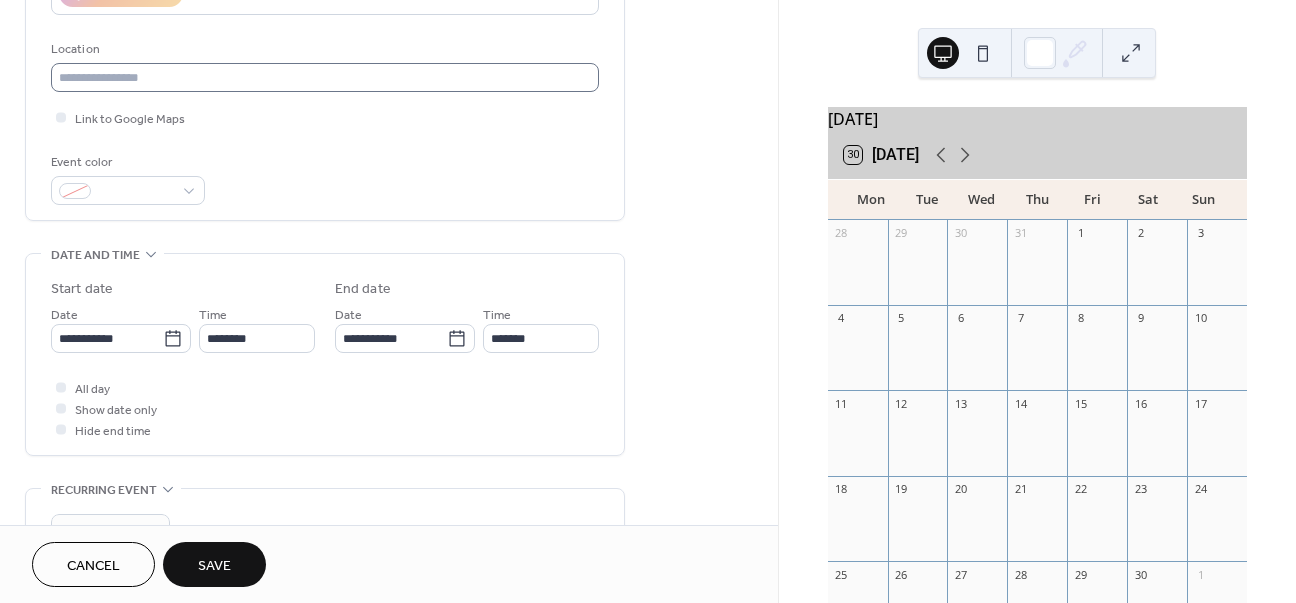 scroll, scrollTop: 406, scrollLeft: 0, axis: vertical 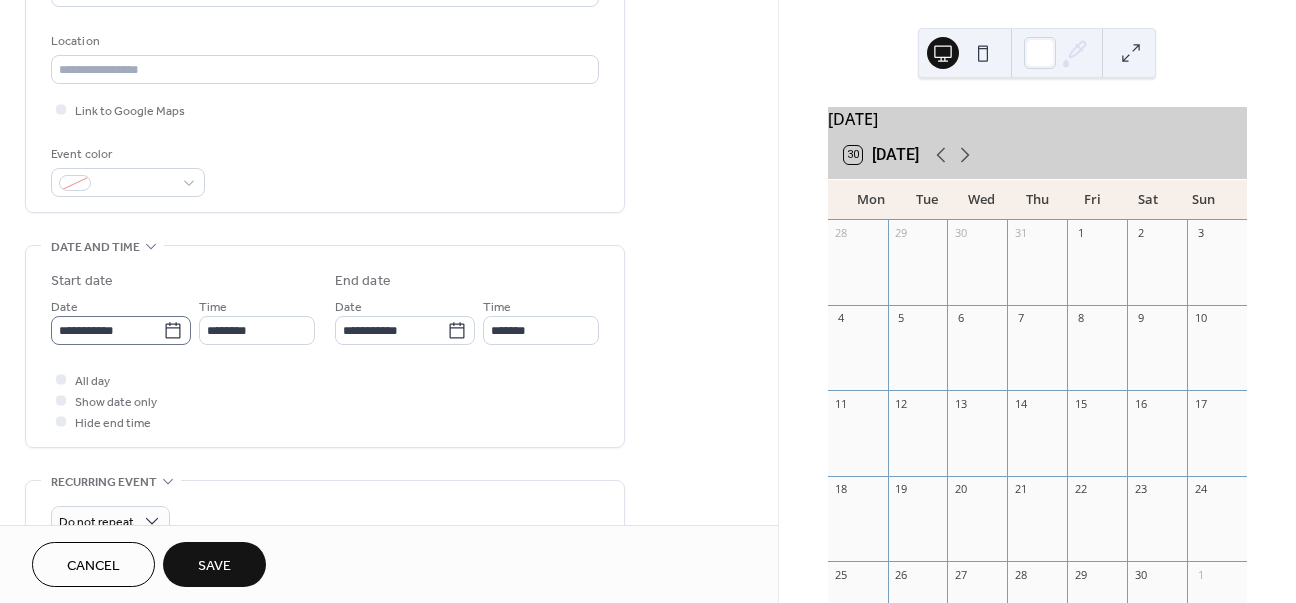 type on "******" 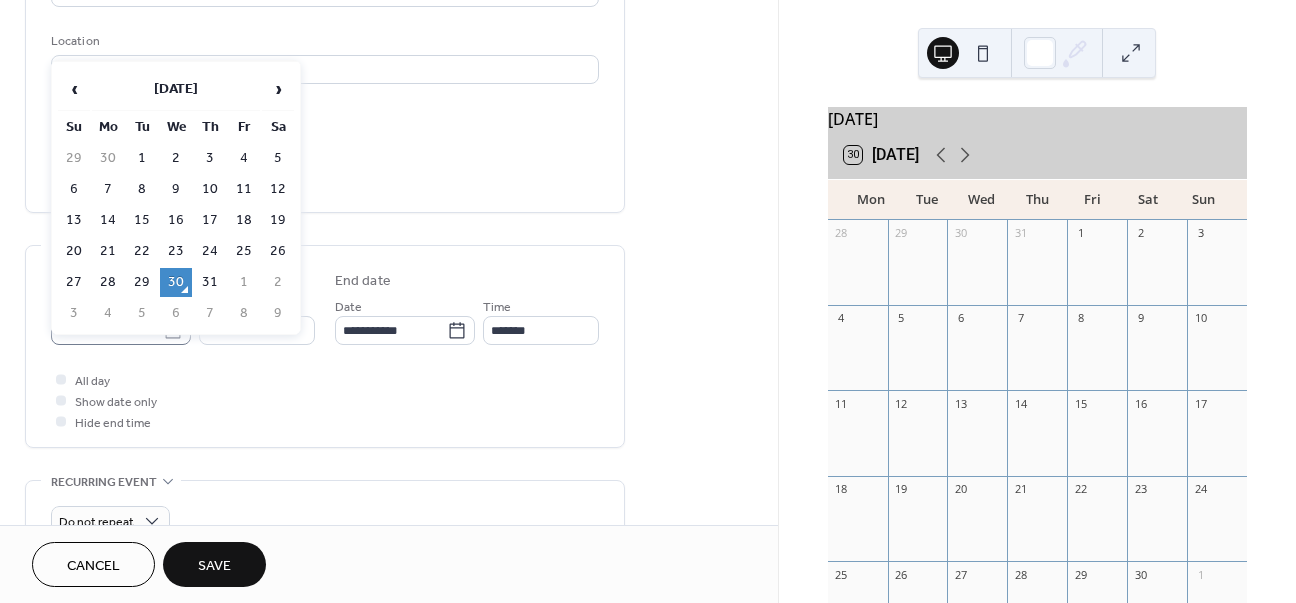 click 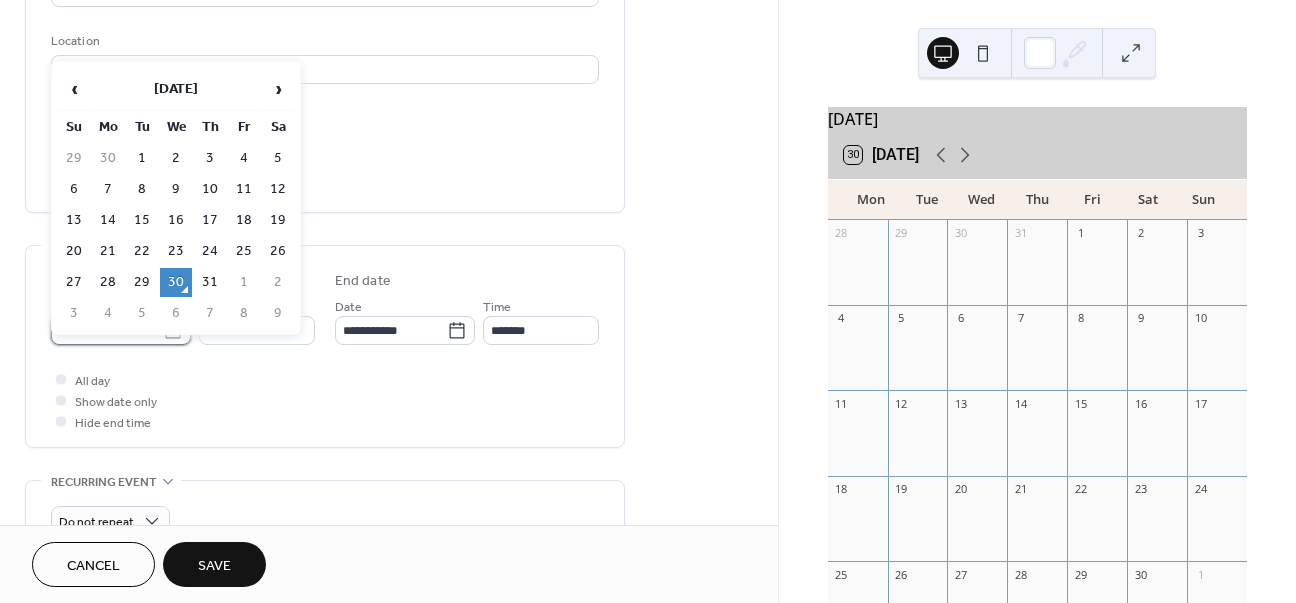 click on "**********" at bounding box center (107, 330) 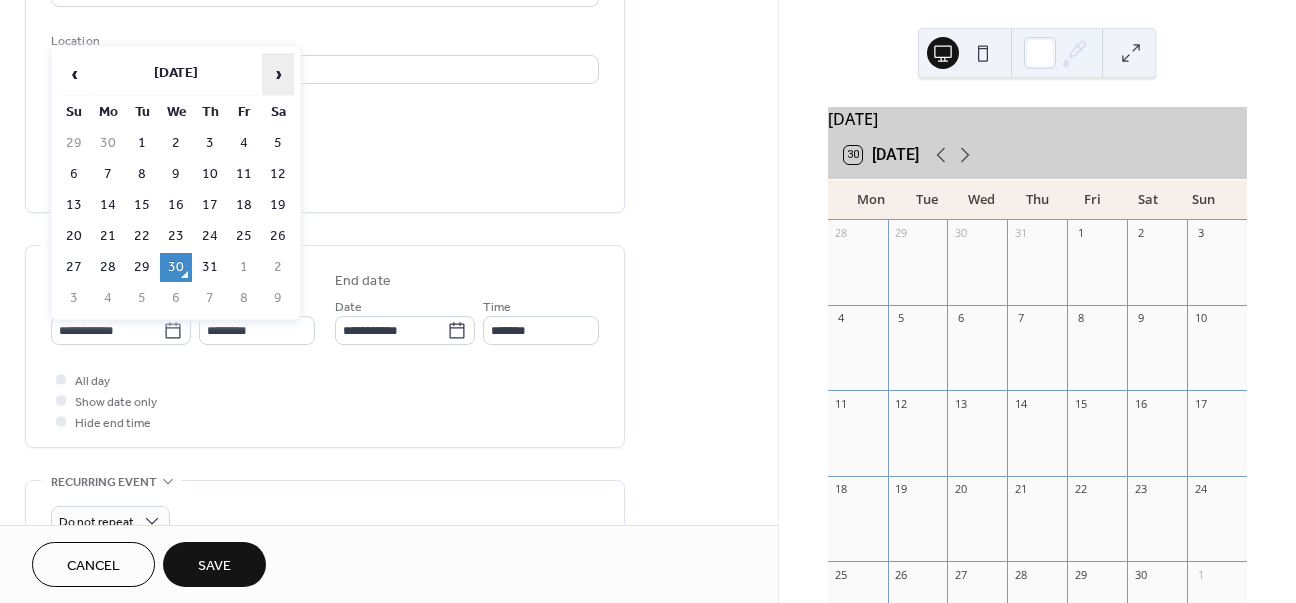 click on "›" at bounding box center (278, 74) 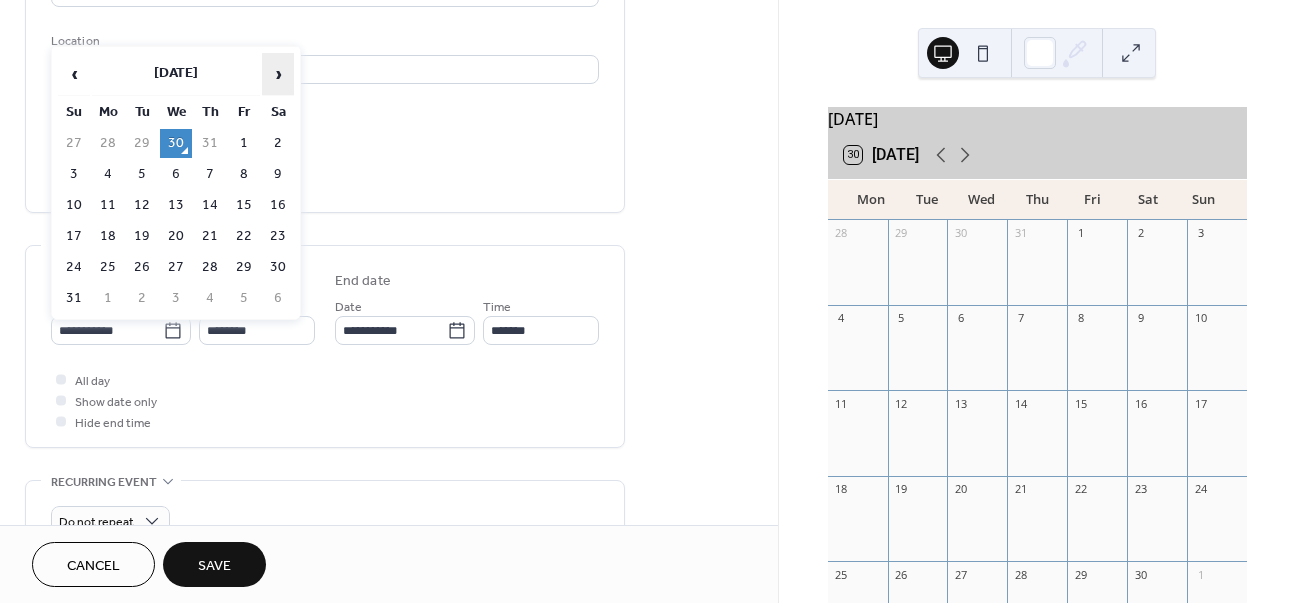 click on "›" at bounding box center (278, 74) 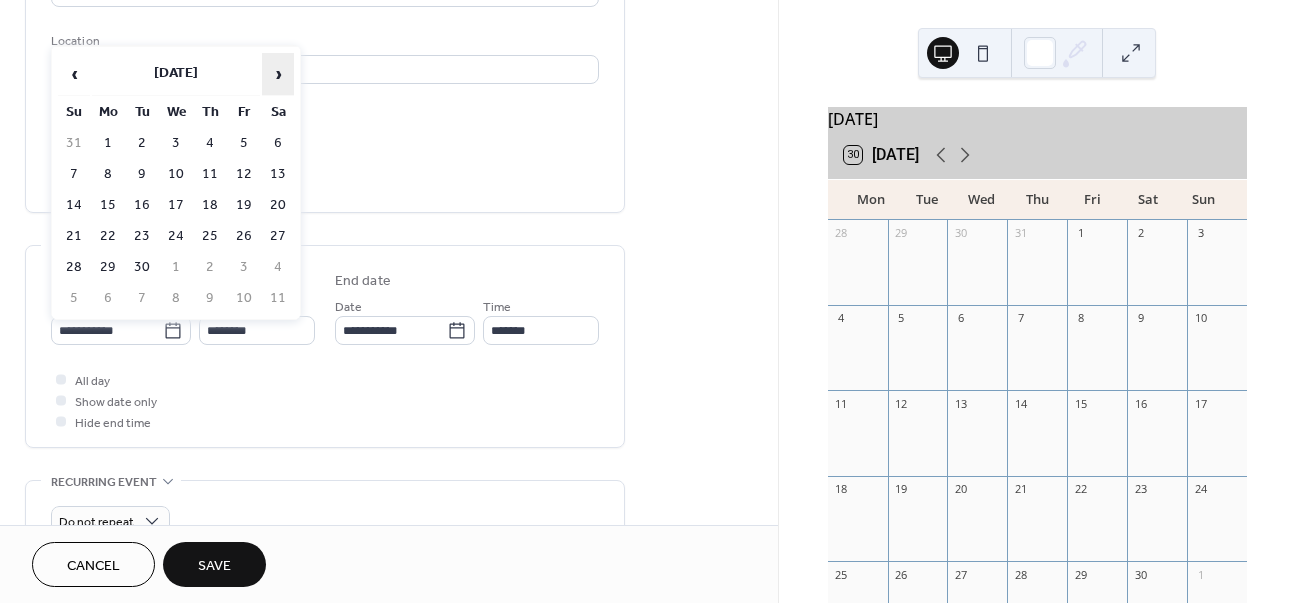 click on "›" at bounding box center (278, 74) 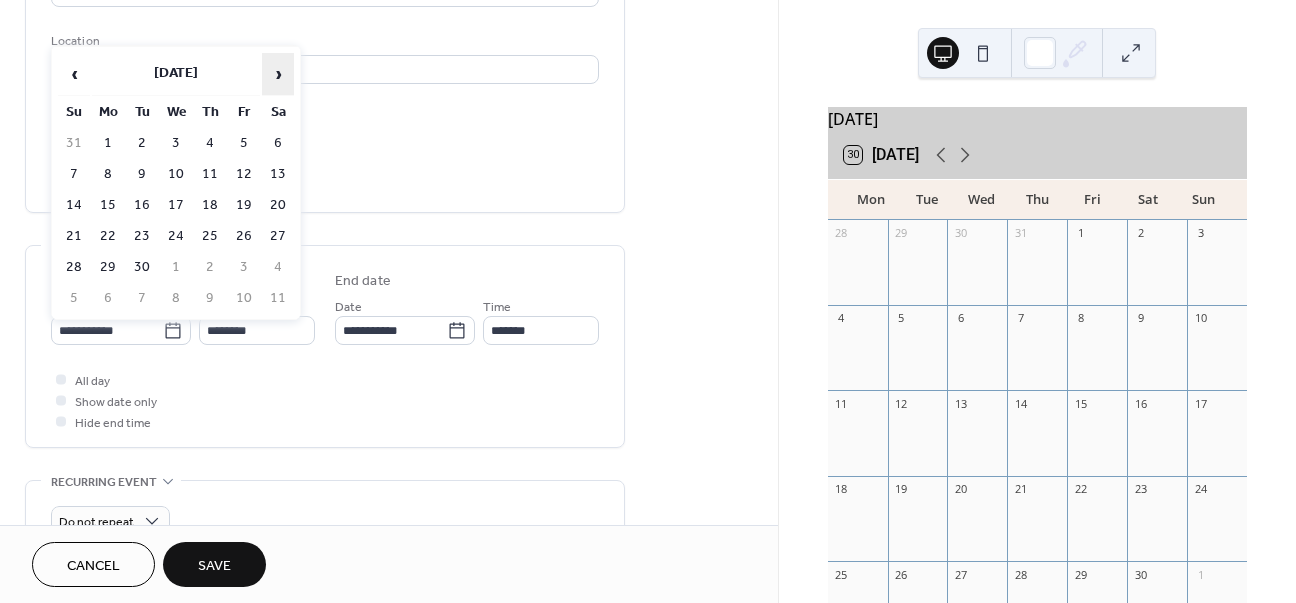 click on "›" at bounding box center (278, 74) 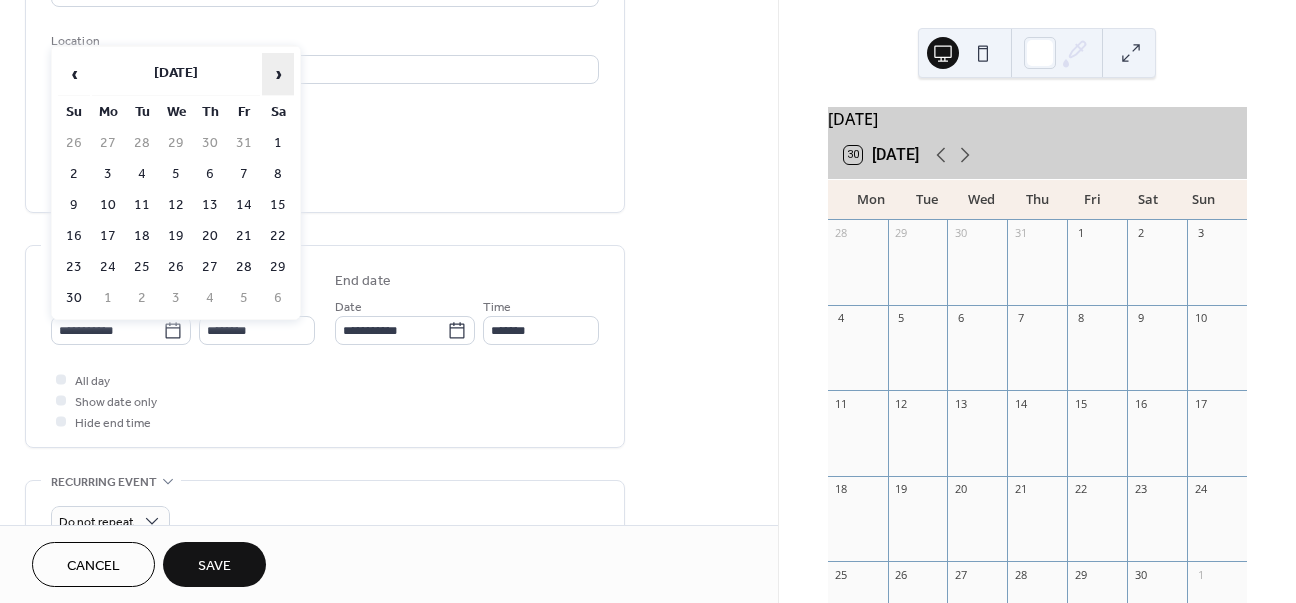 click on "›" at bounding box center [278, 74] 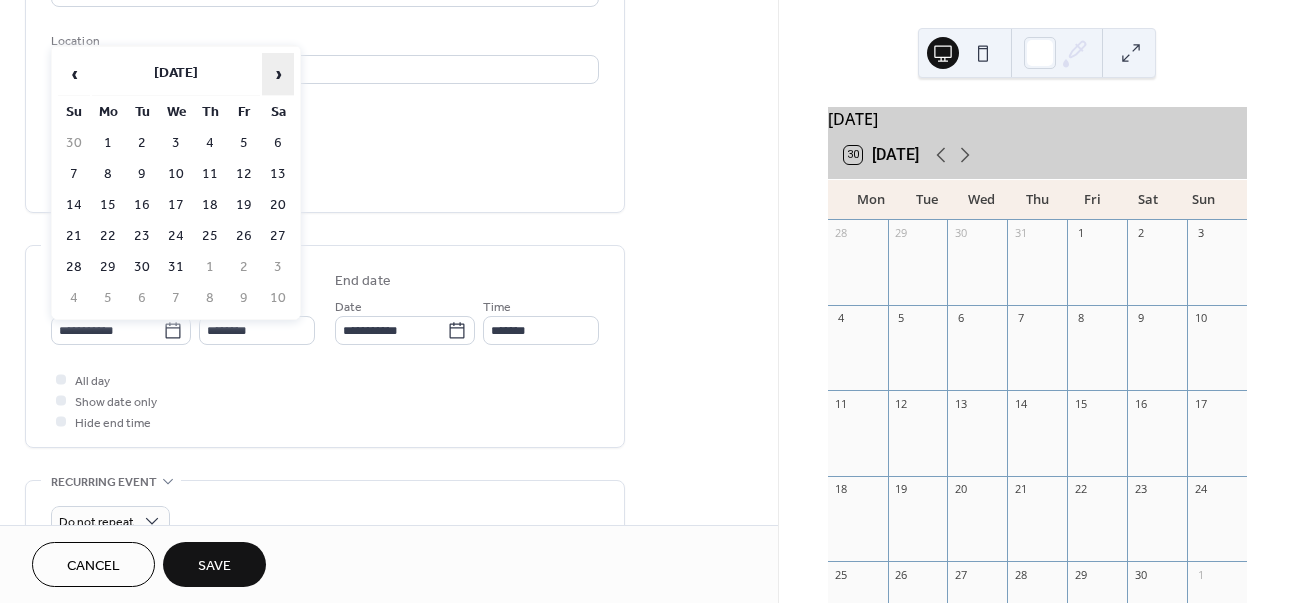 click on "›" at bounding box center [278, 74] 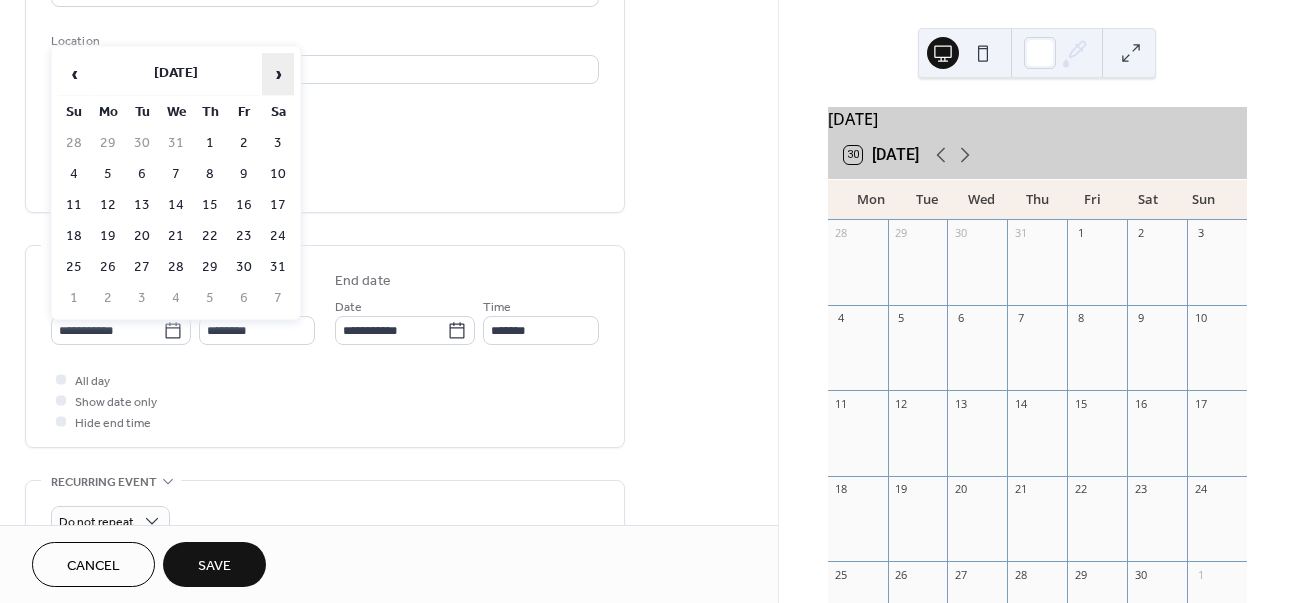 click on "›" at bounding box center (278, 74) 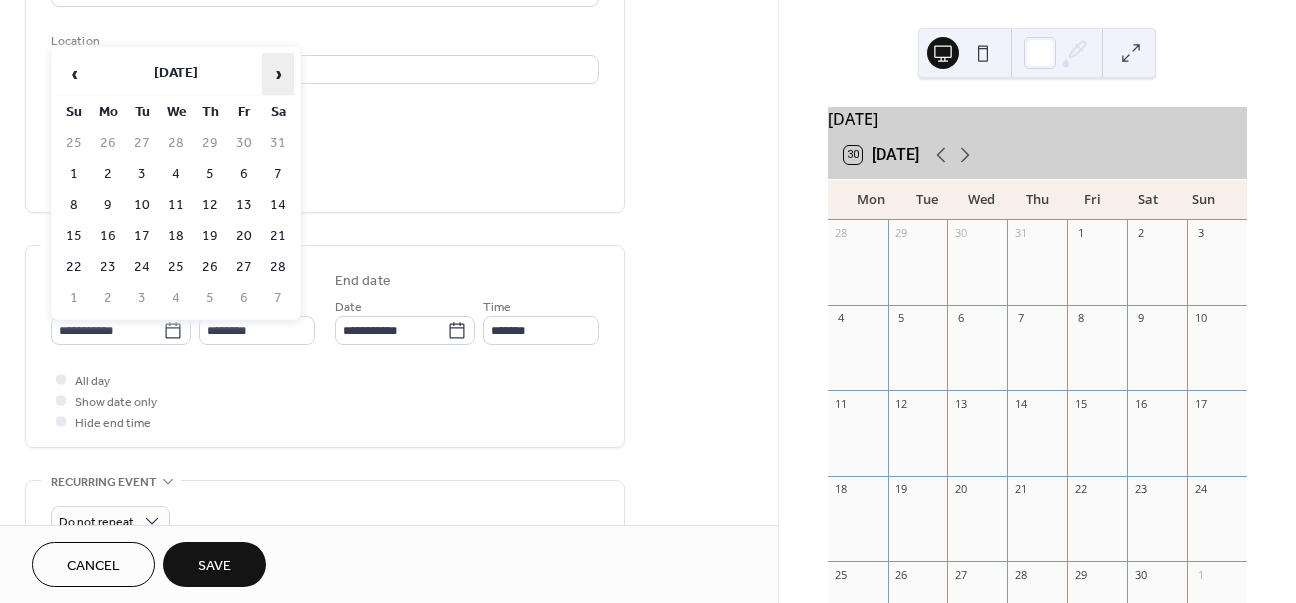 click on "›" at bounding box center (278, 74) 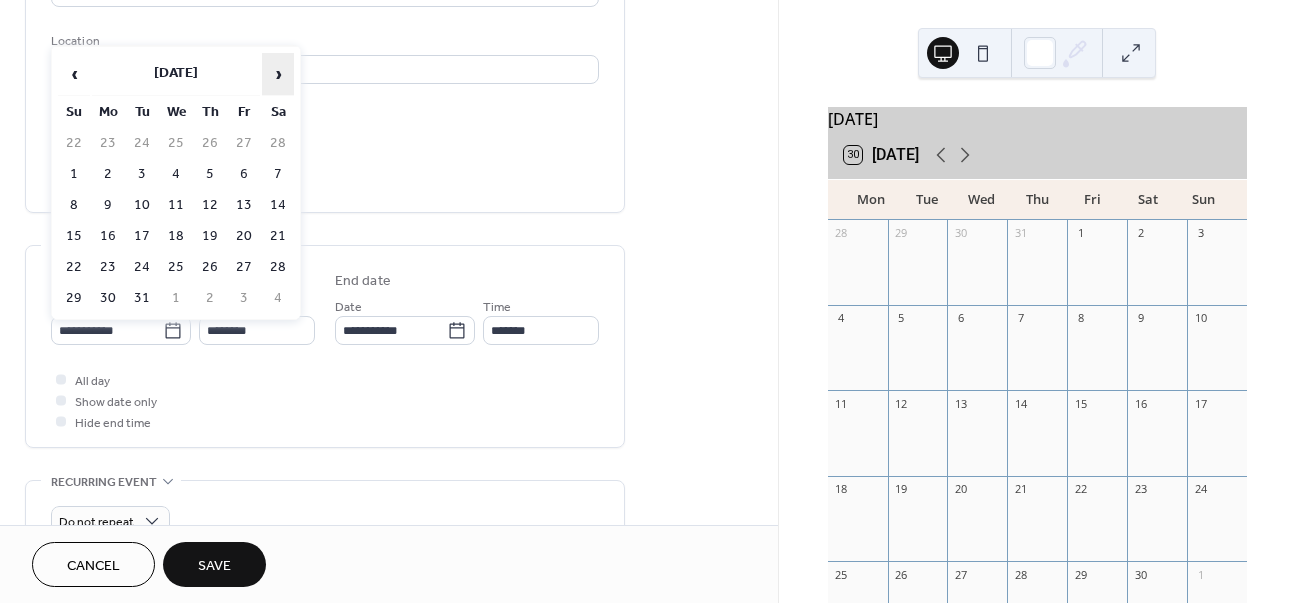 click on "›" at bounding box center (278, 74) 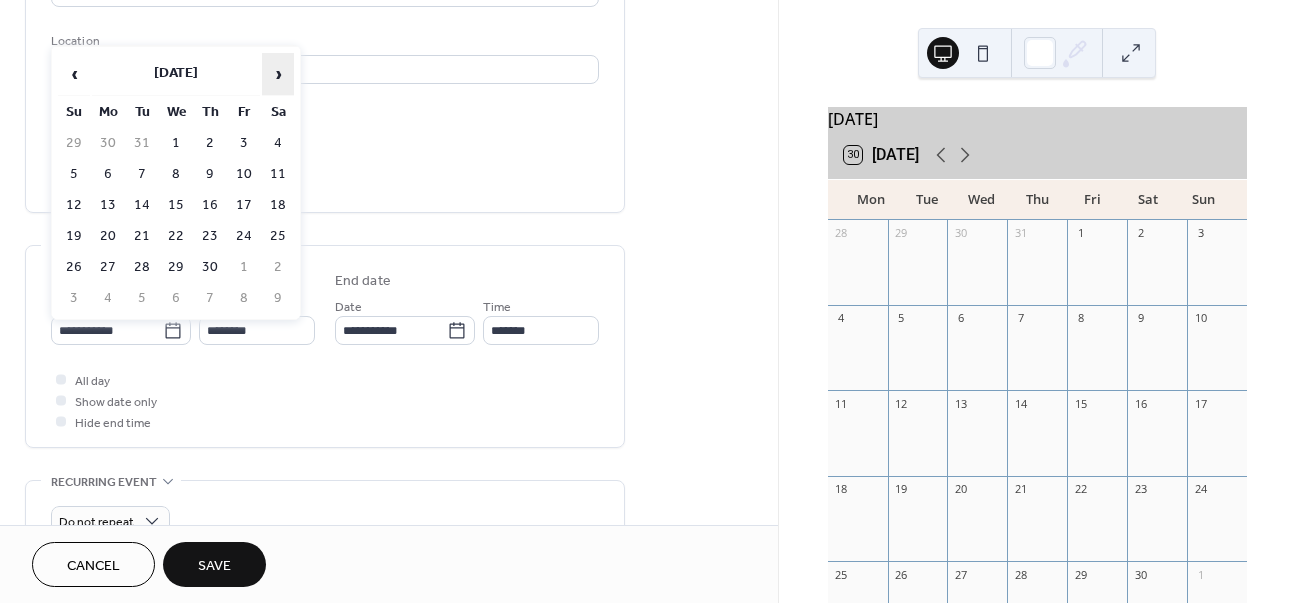 click on "›" at bounding box center (278, 74) 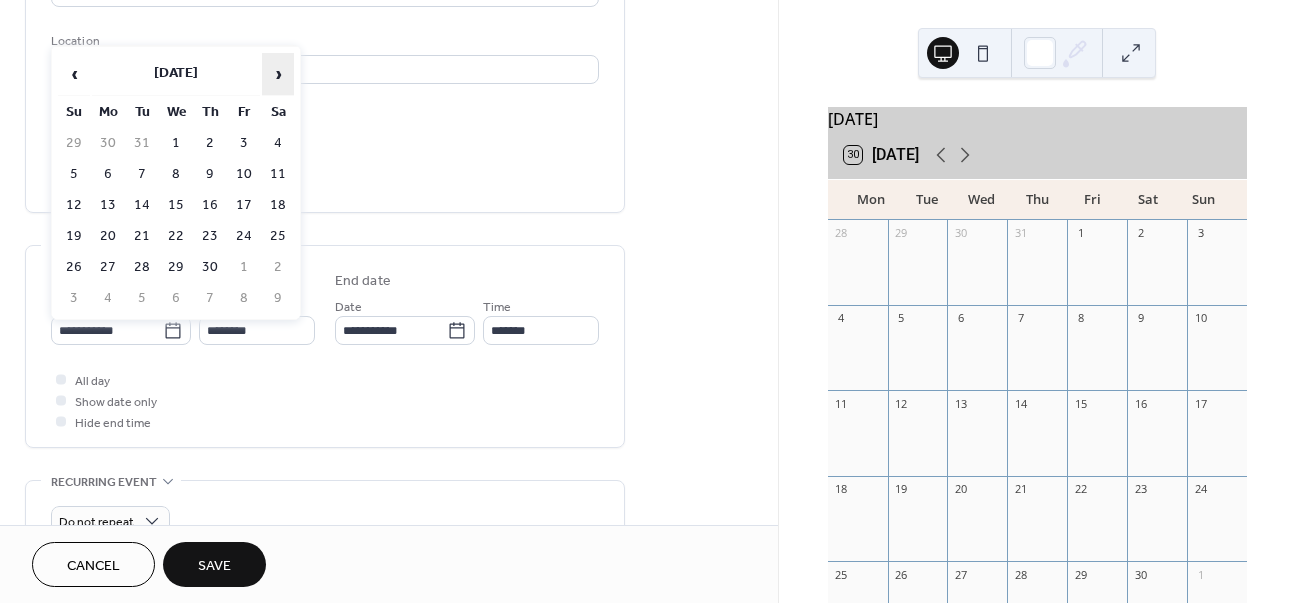 click on "›" at bounding box center [278, 74] 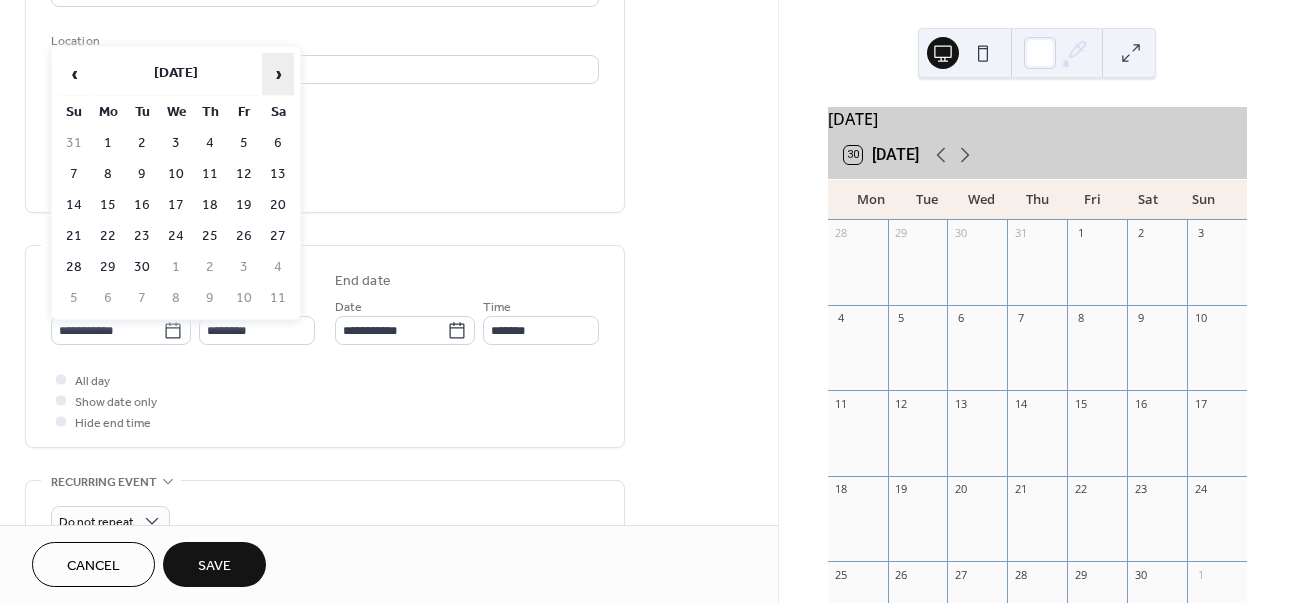 click on "›" at bounding box center [278, 74] 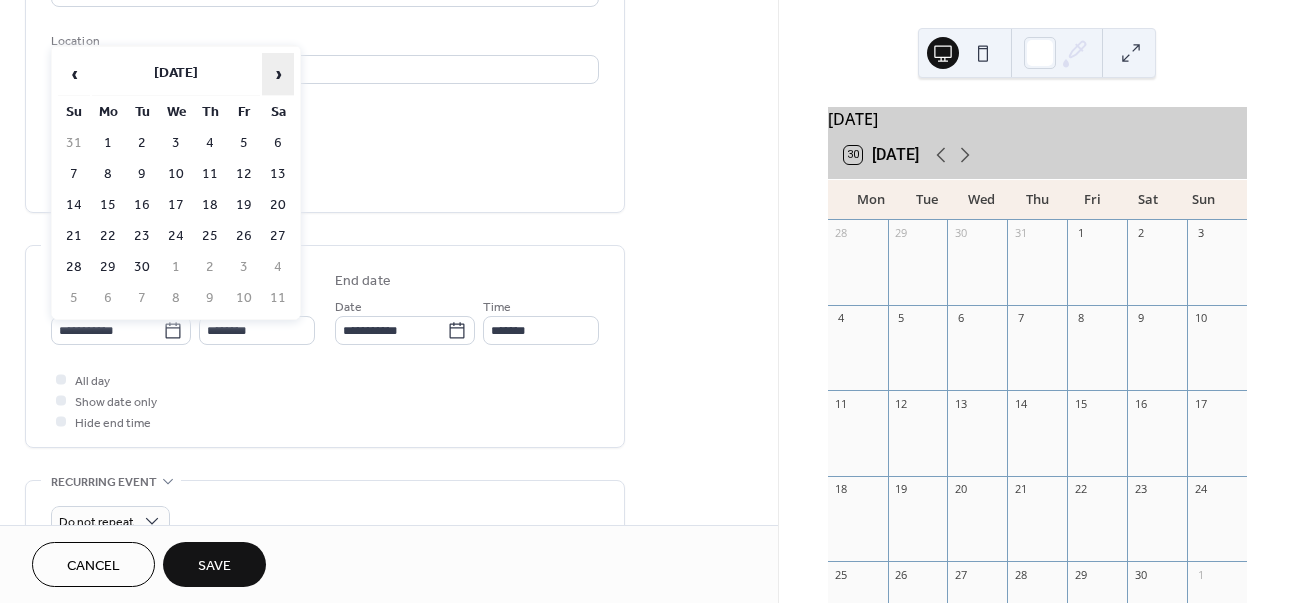 click on "›" at bounding box center (278, 74) 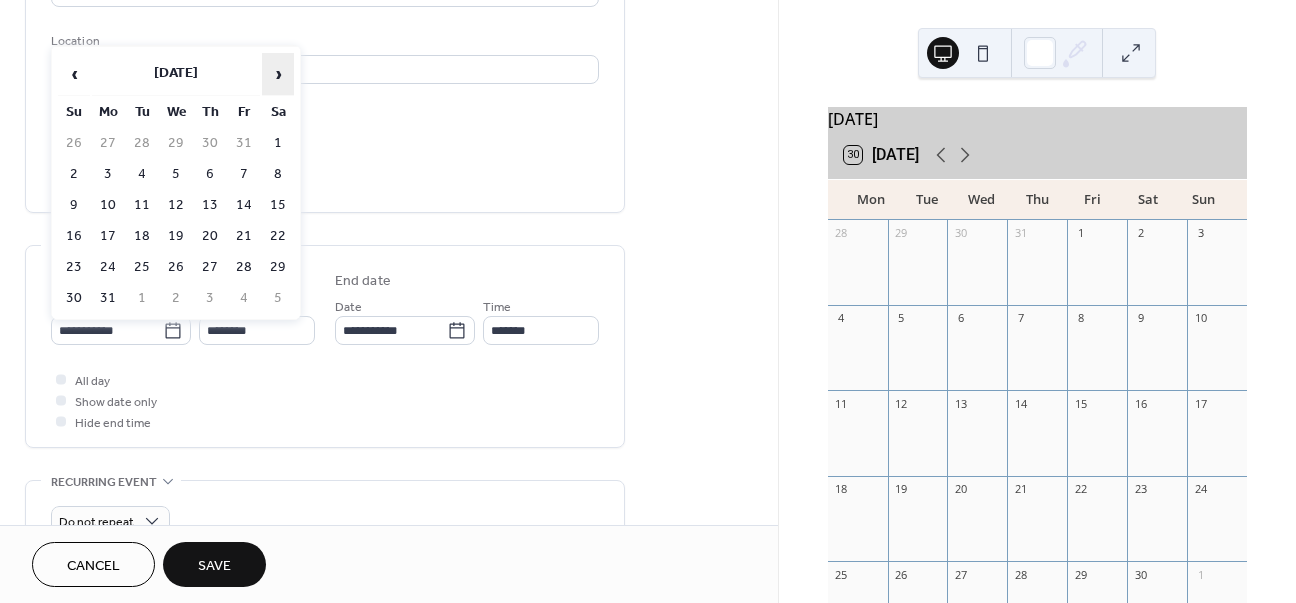 click on "›" at bounding box center (278, 74) 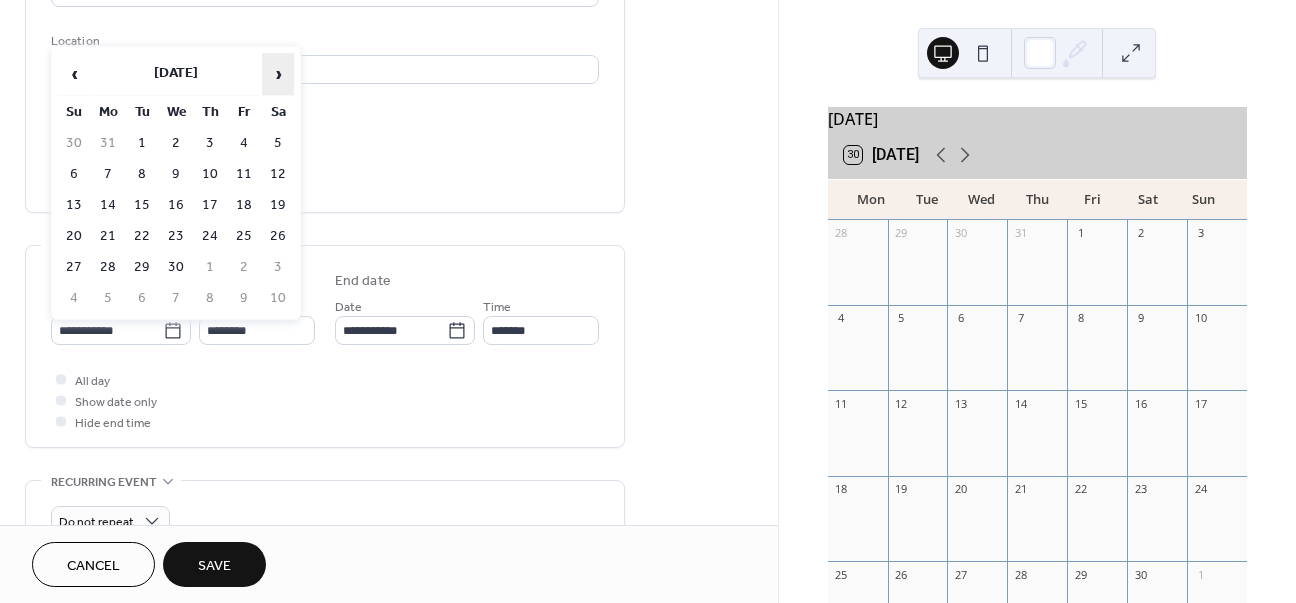 click on "›" at bounding box center [278, 74] 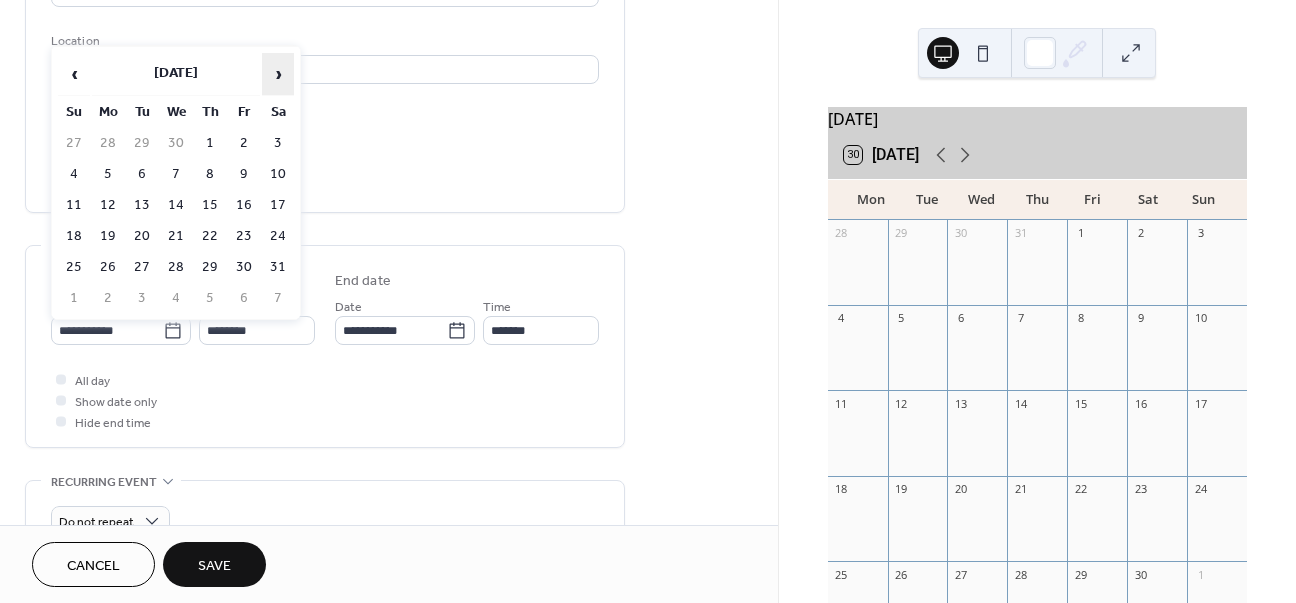 click on "›" at bounding box center (278, 74) 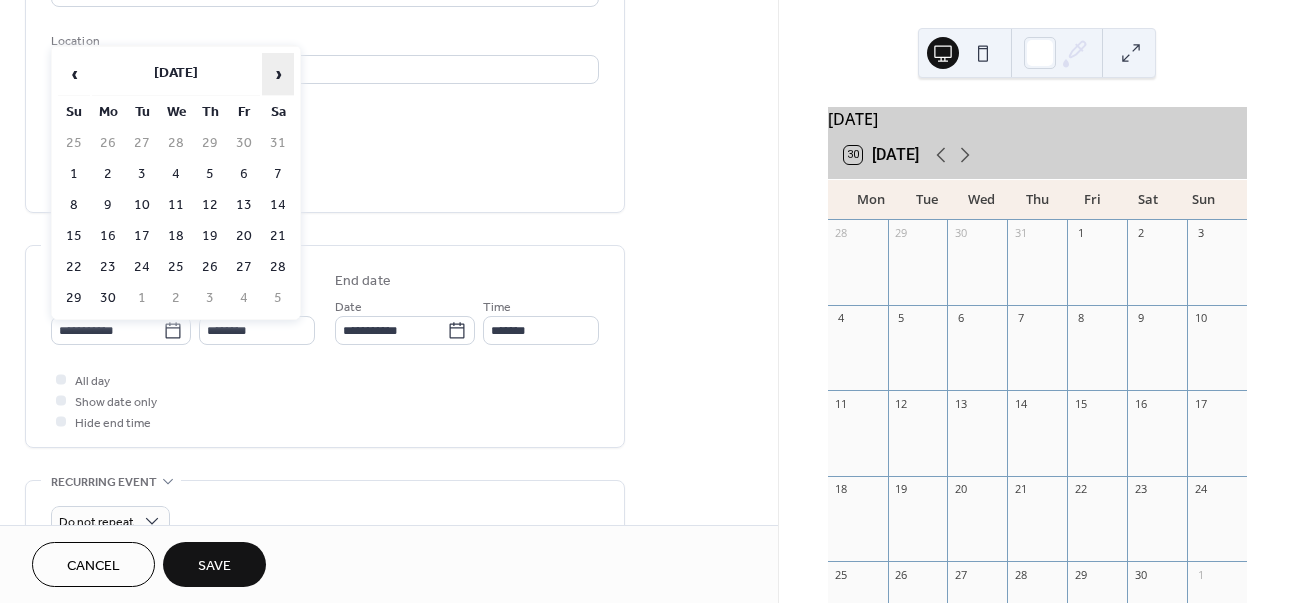 click on "›" at bounding box center [278, 74] 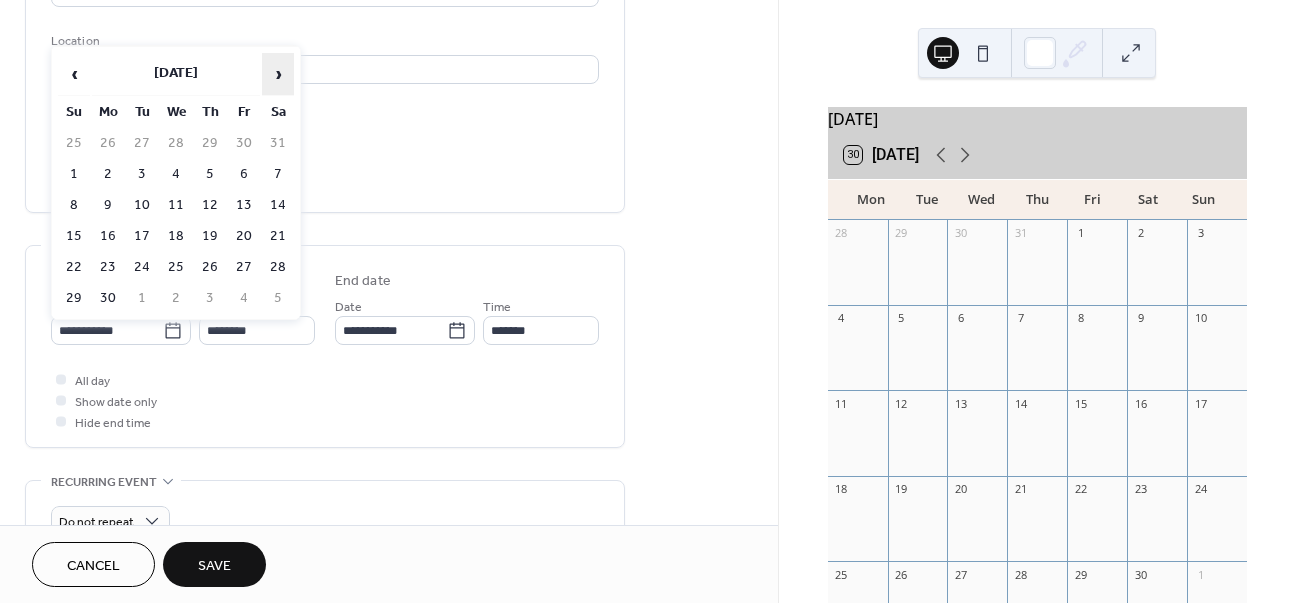 click on "›" at bounding box center [278, 74] 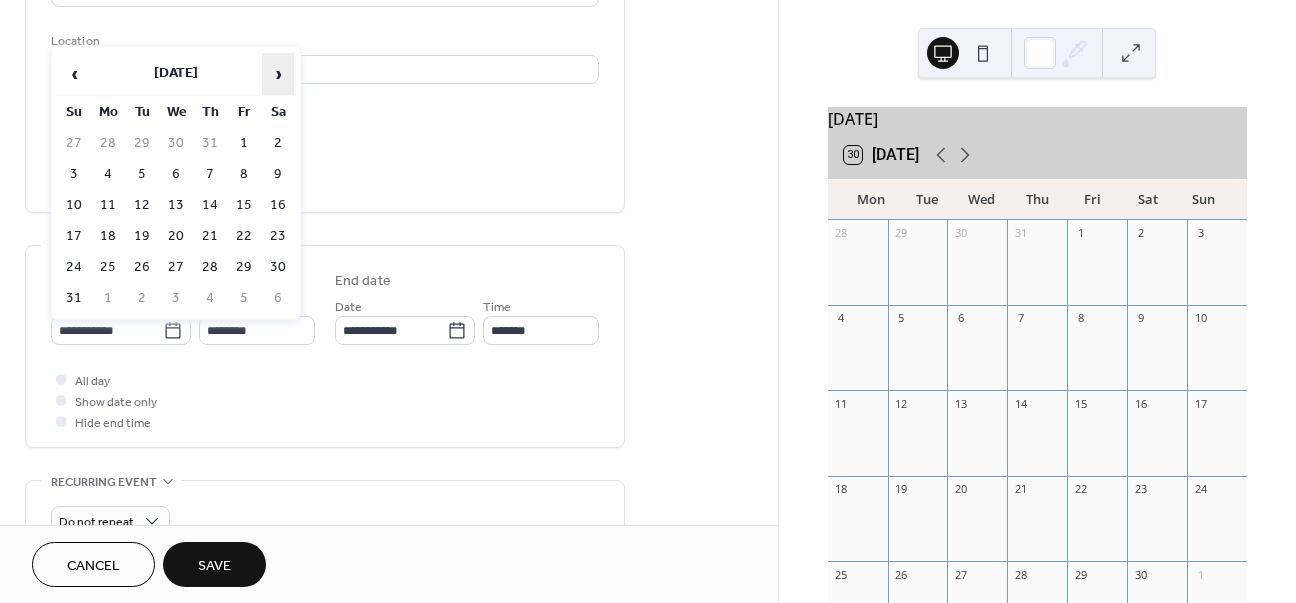click on "›" at bounding box center [278, 74] 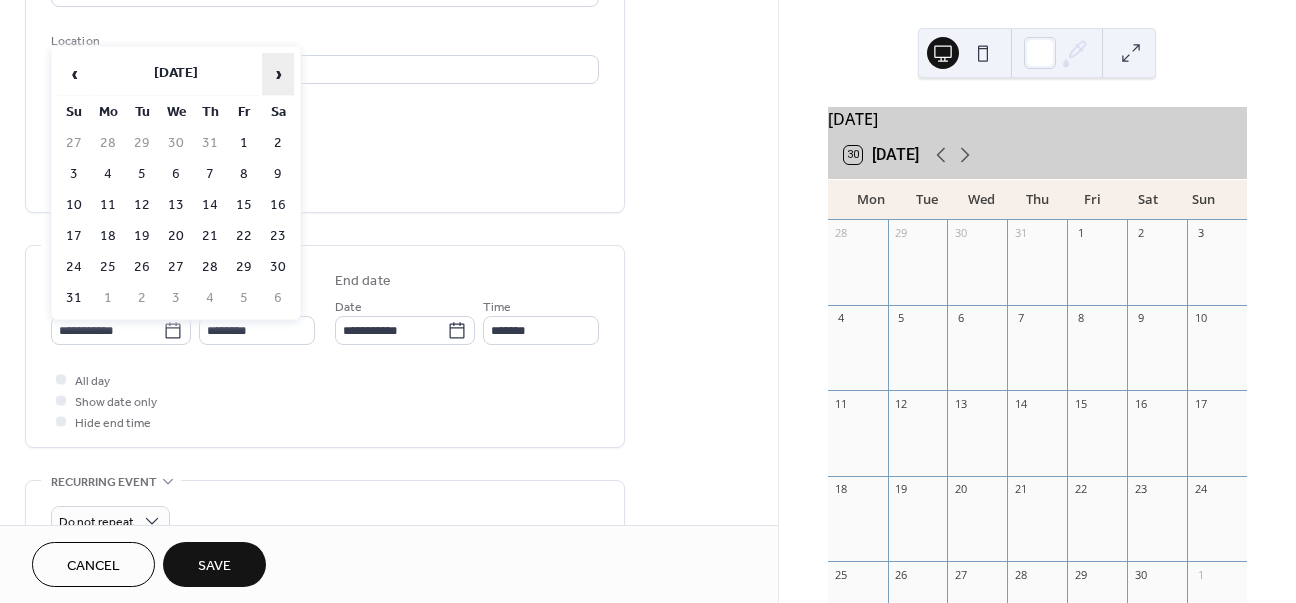 click on "›" at bounding box center (278, 74) 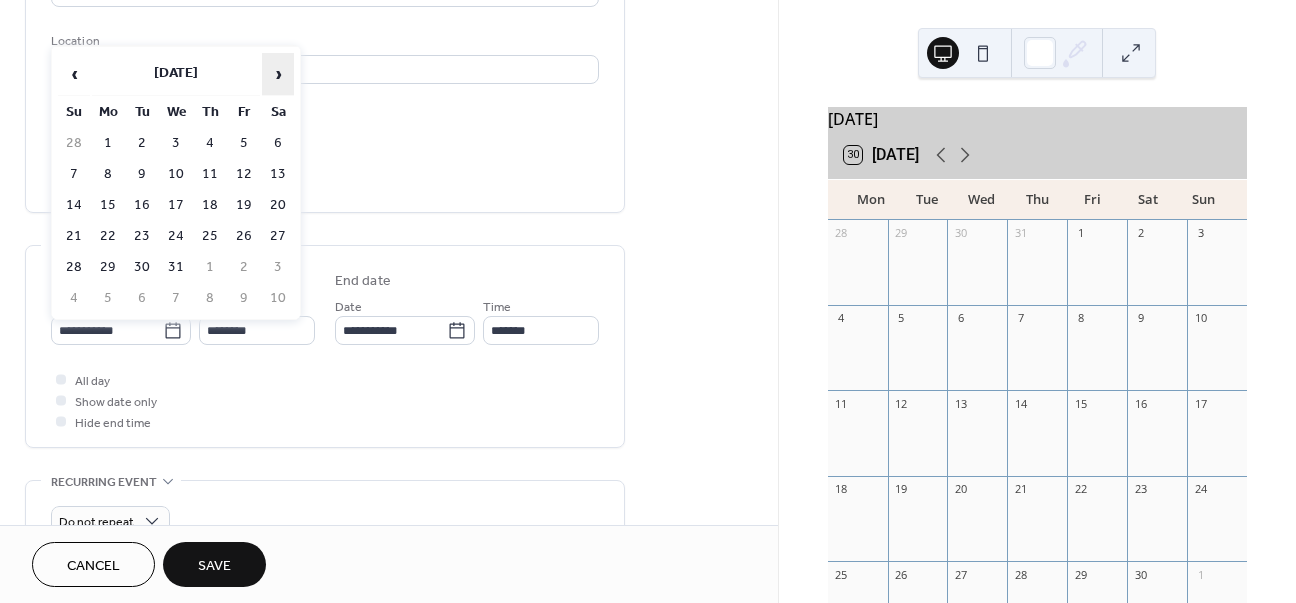 click on "›" at bounding box center (278, 74) 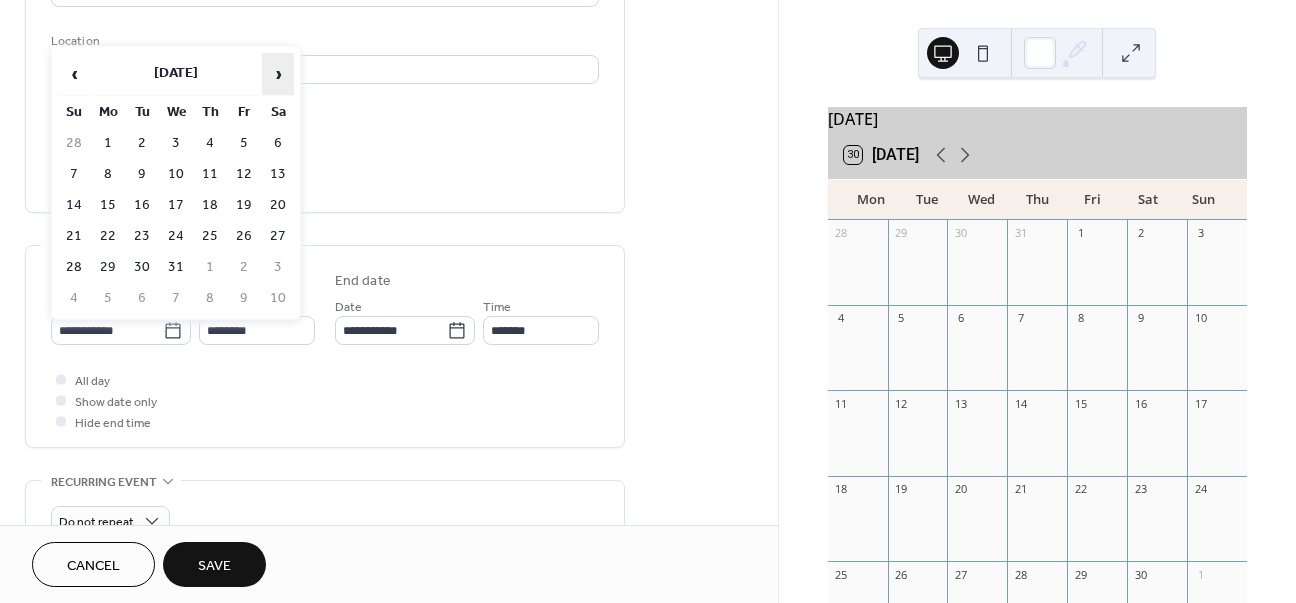 click on "›" at bounding box center (278, 74) 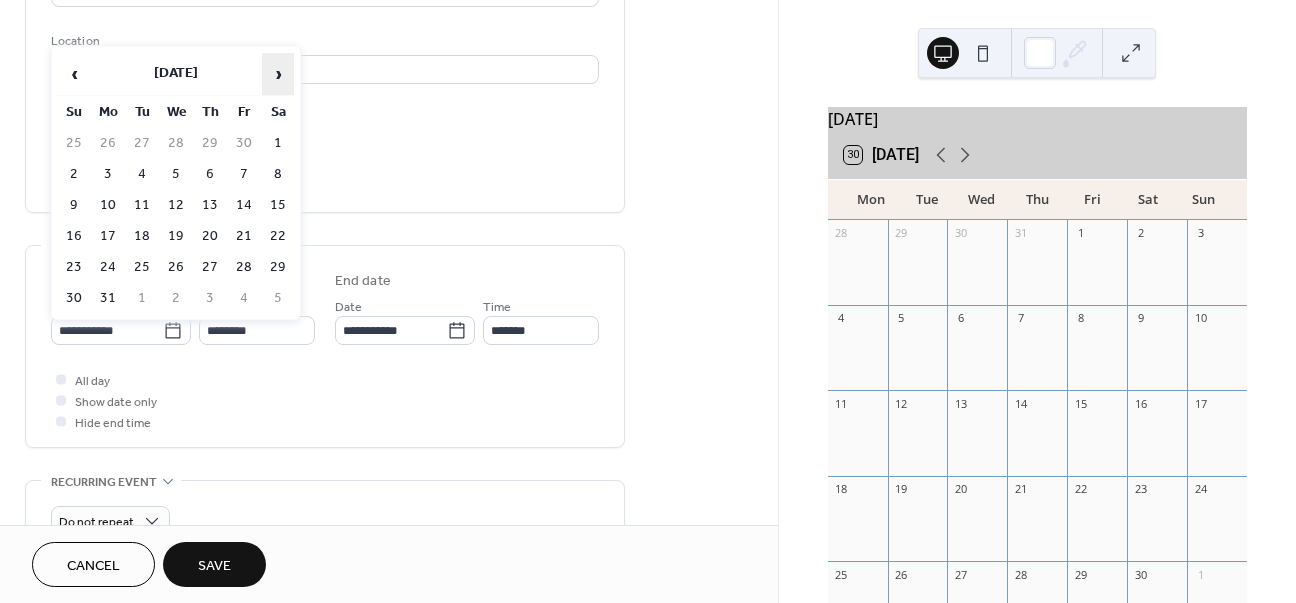 click on "›" at bounding box center (278, 74) 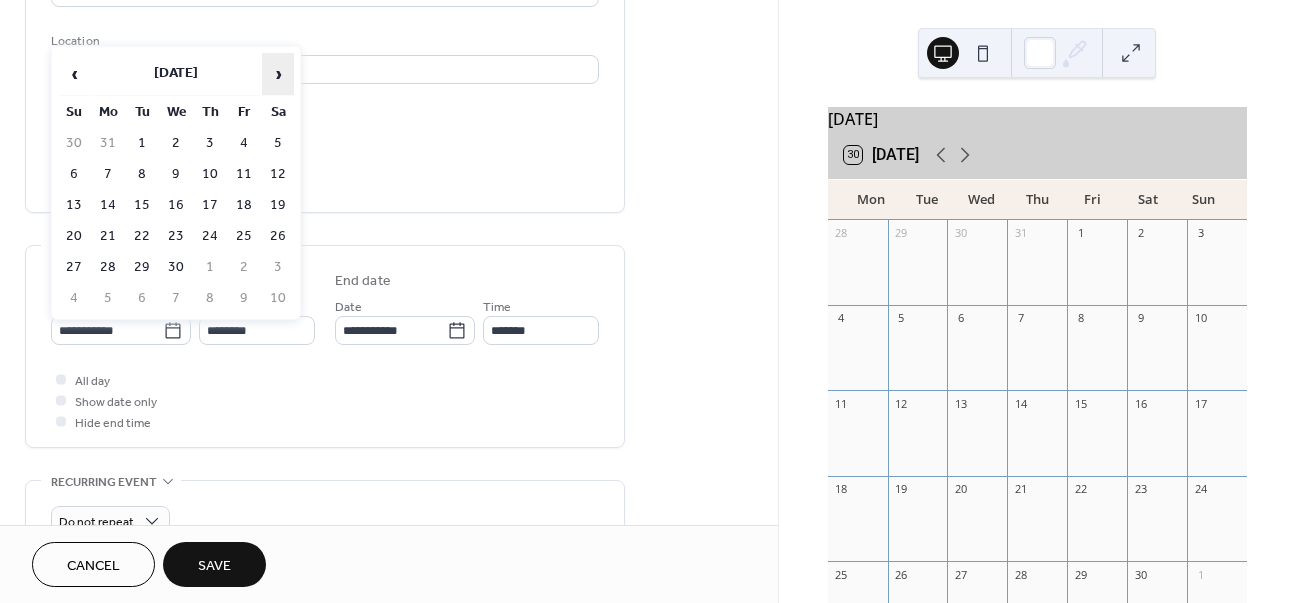 click on "›" at bounding box center (278, 74) 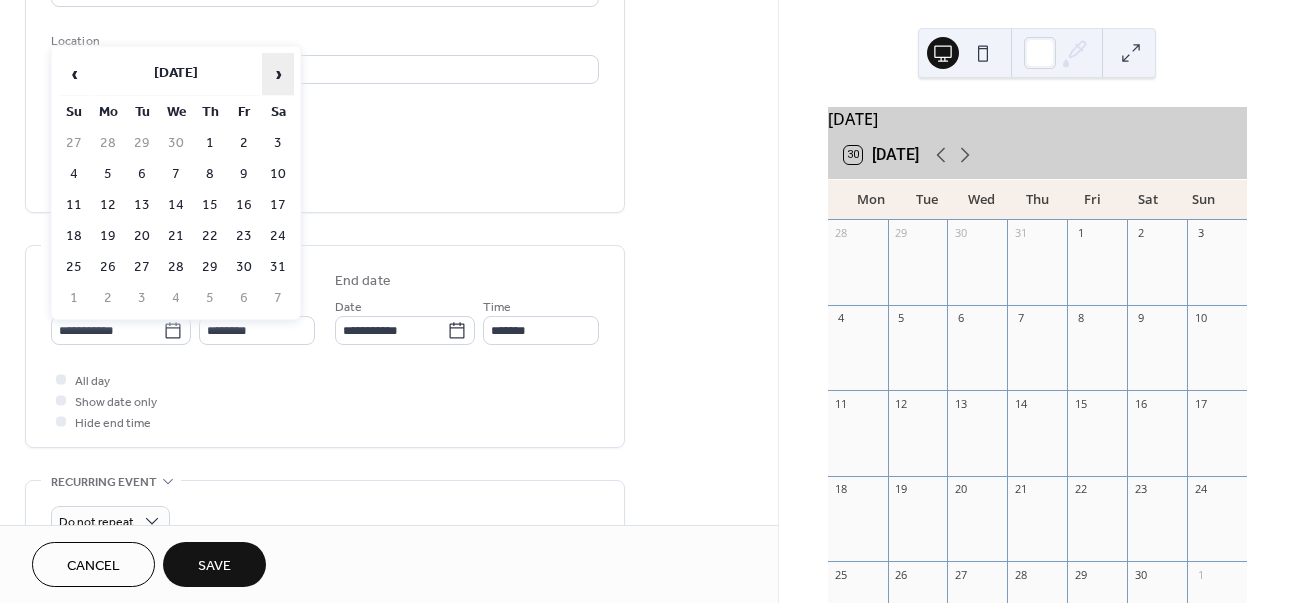 click on "›" at bounding box center [278, 74] 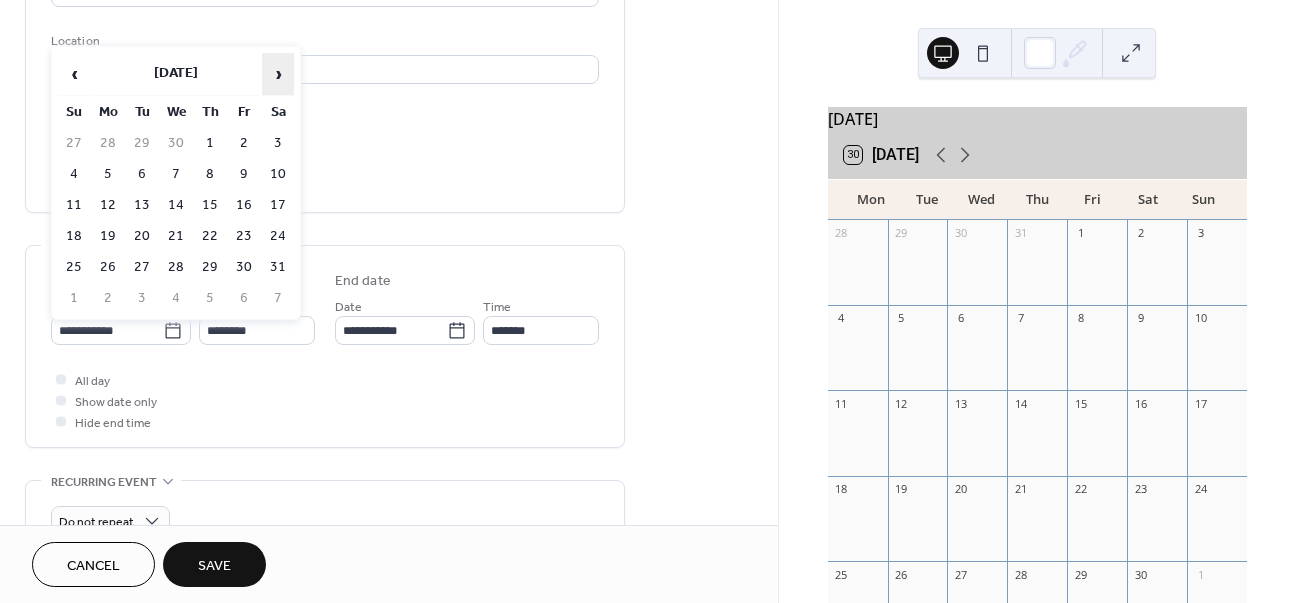 click on "›" at bounding box center (278, 74) 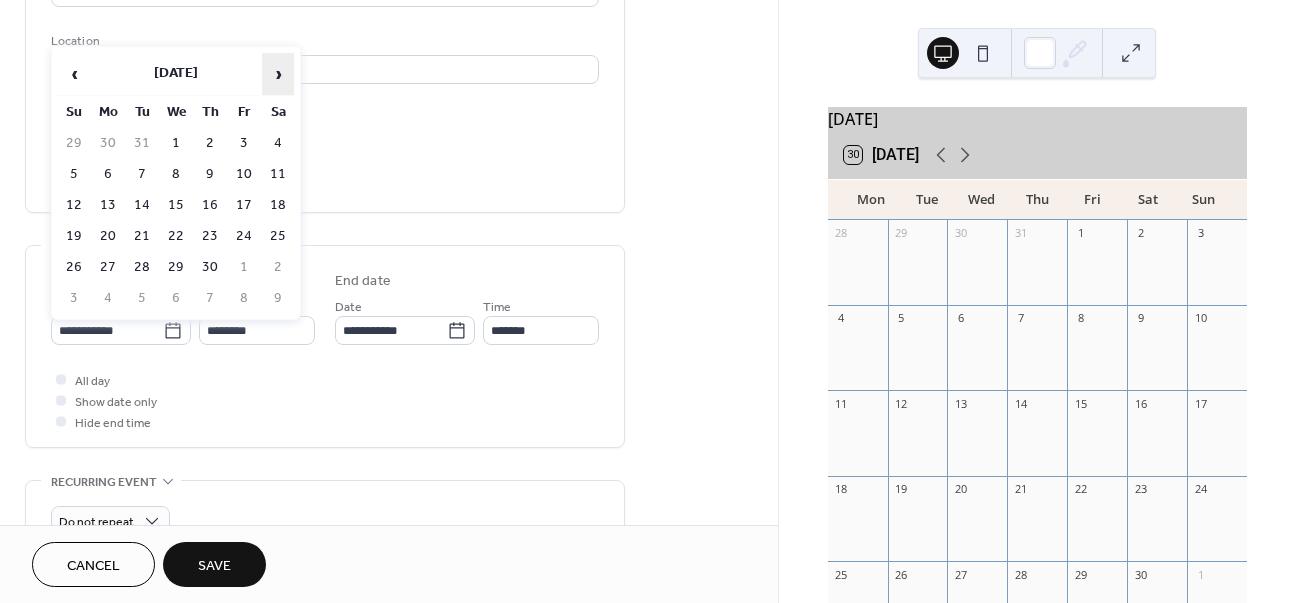 click on "›" at bounding box center [278, 74] 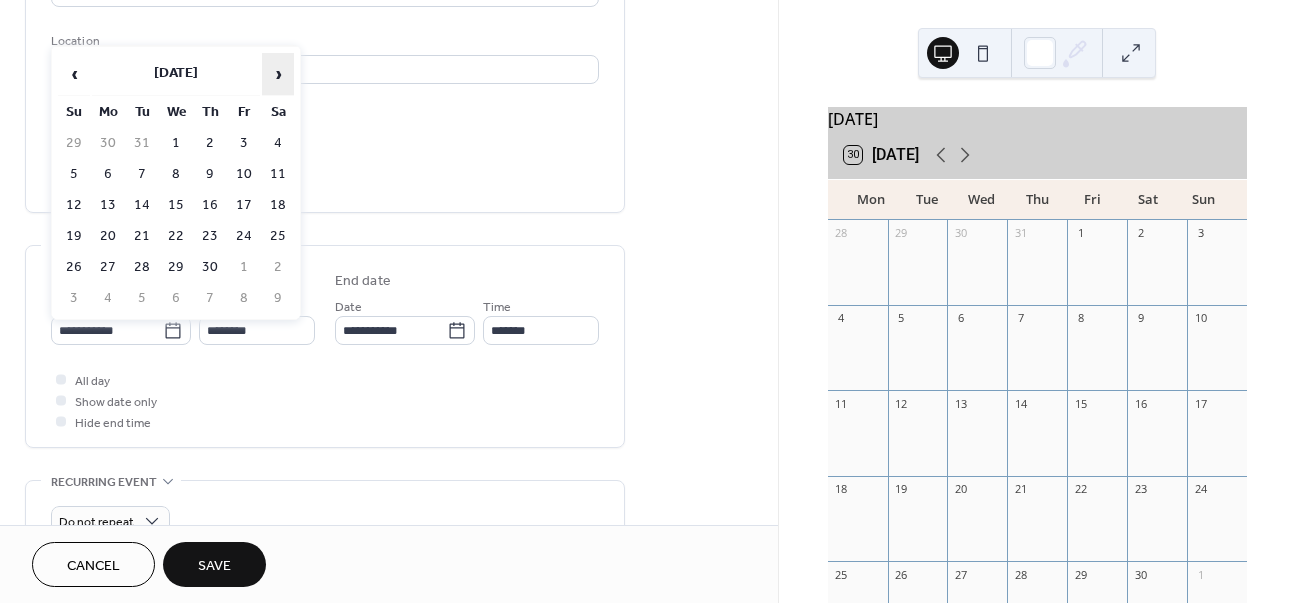 click on "›" at bounding box center (278, 74) 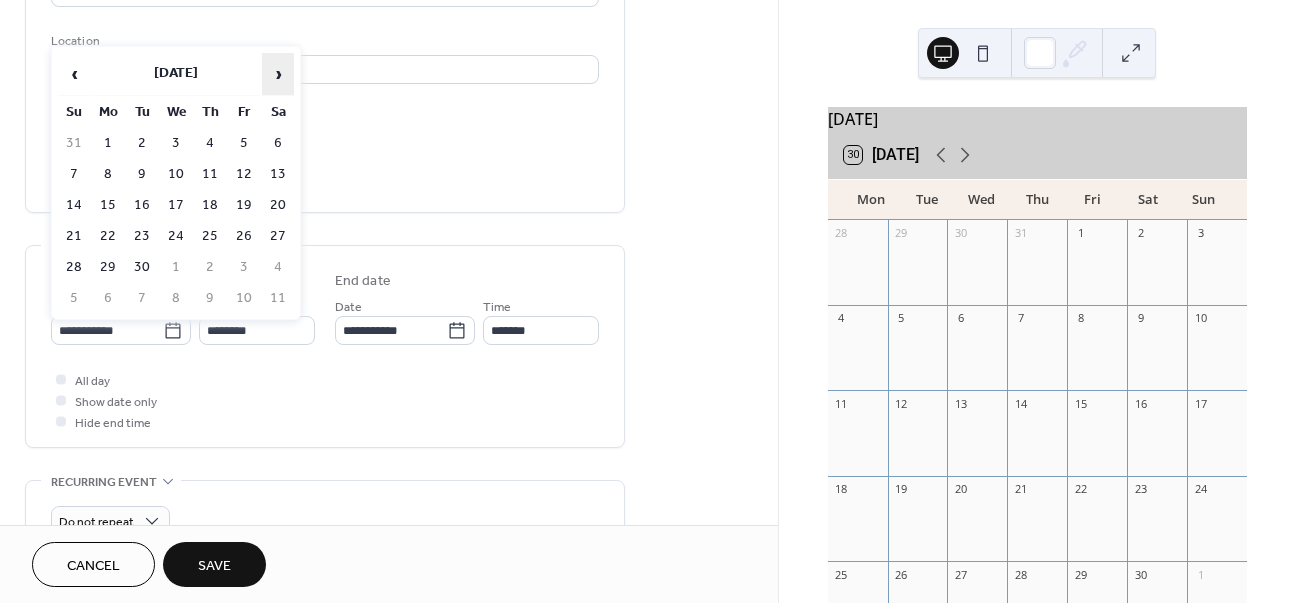click on "›" at bounding box center (278, 74) 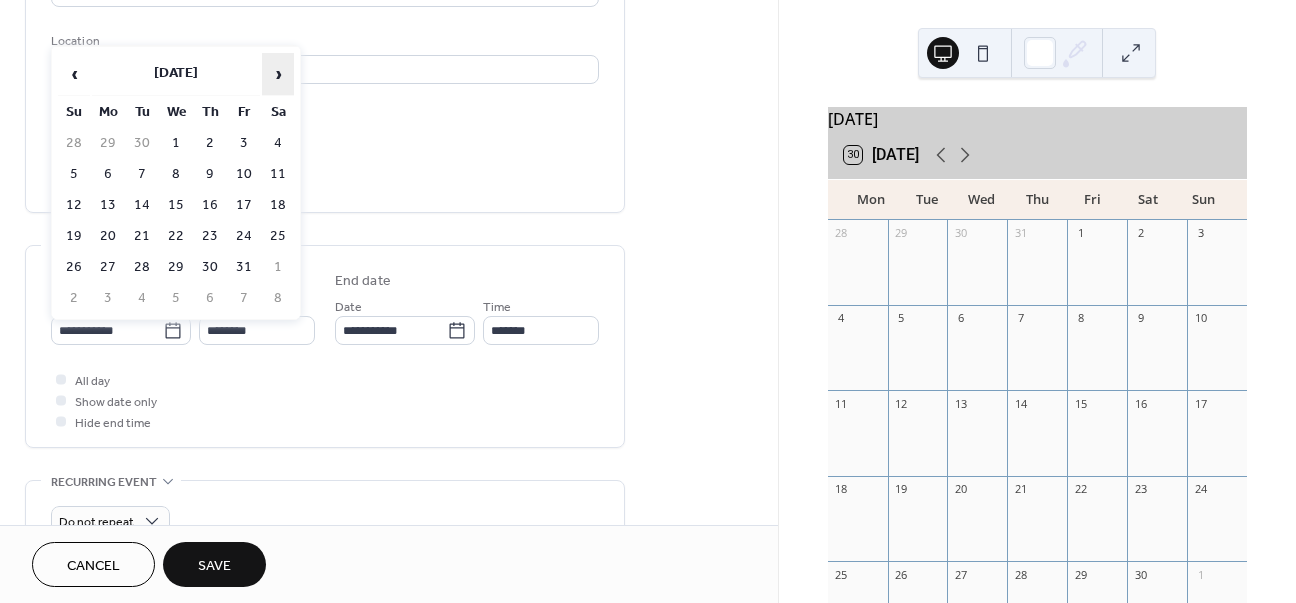 click on "›" at bounding box center [278, 74] 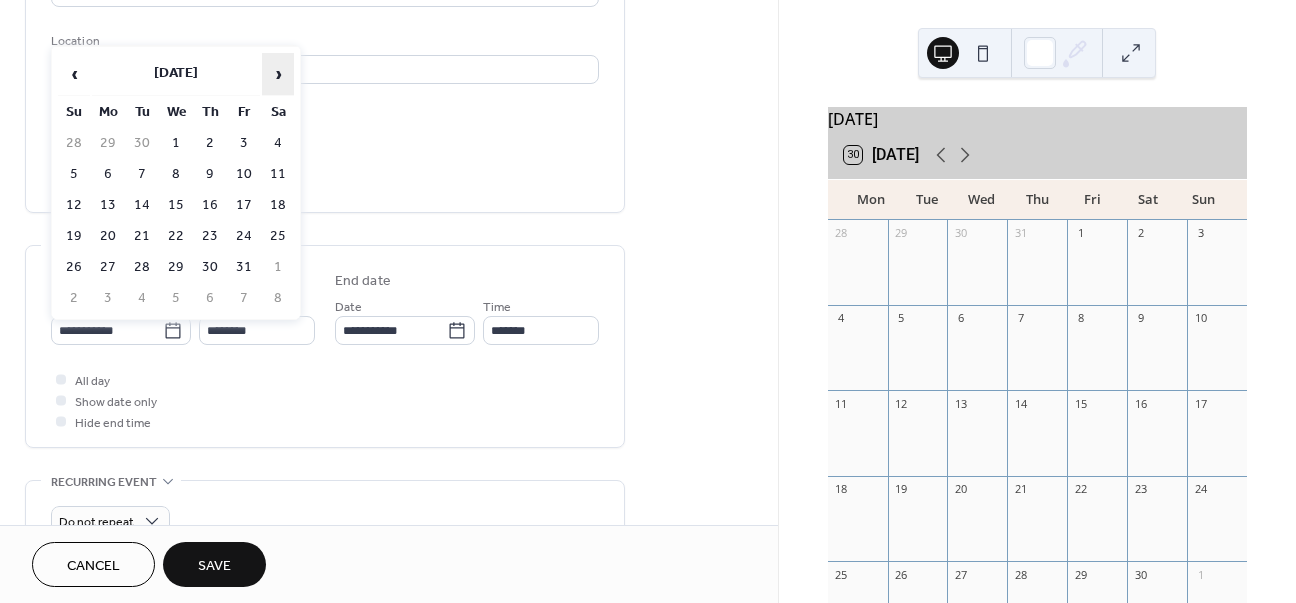 click on "›" at bounding box center (278, 74) 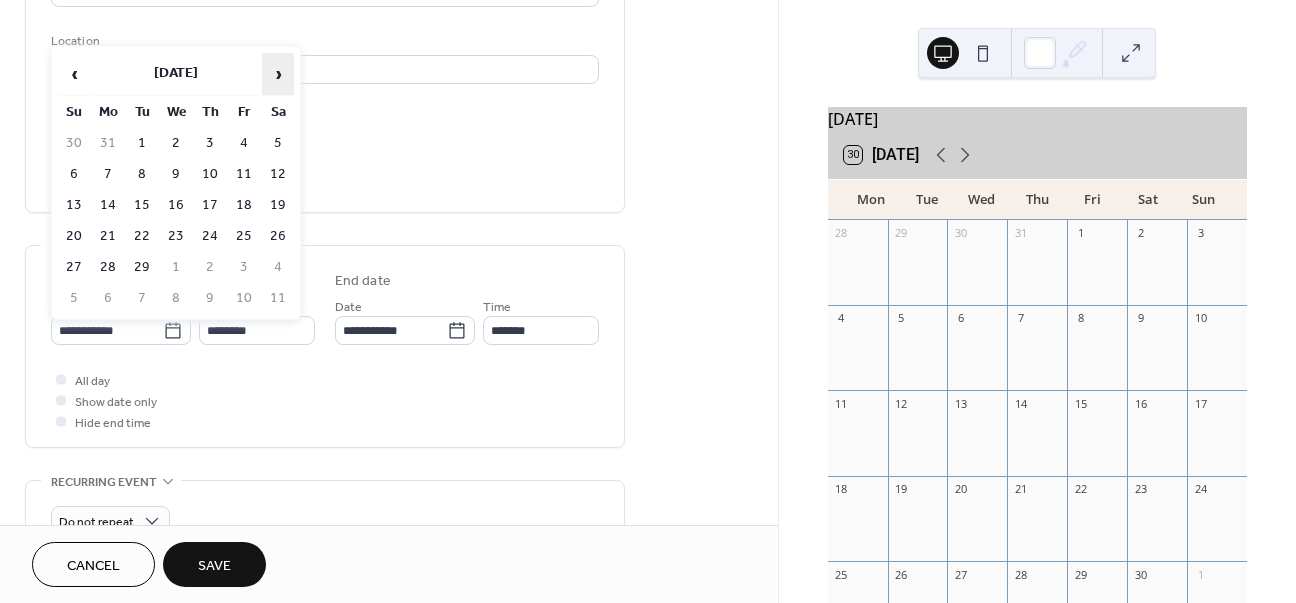 click on "›" at bounding box center (278, 74) 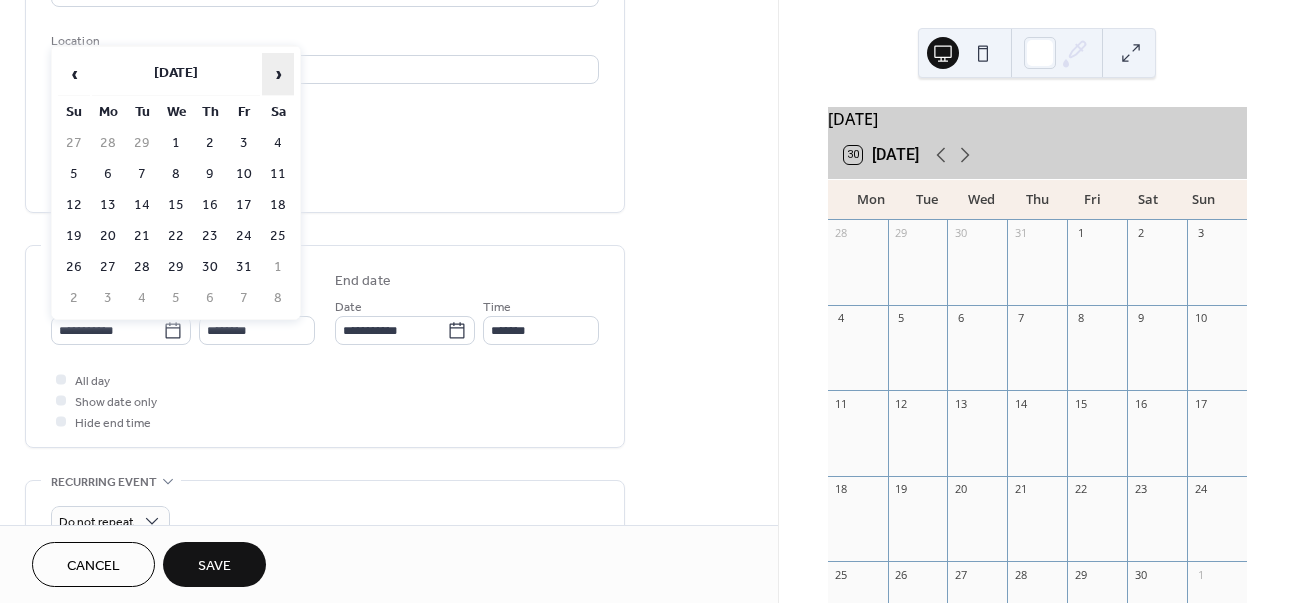 click on "›" at bounding box center [278, 74] 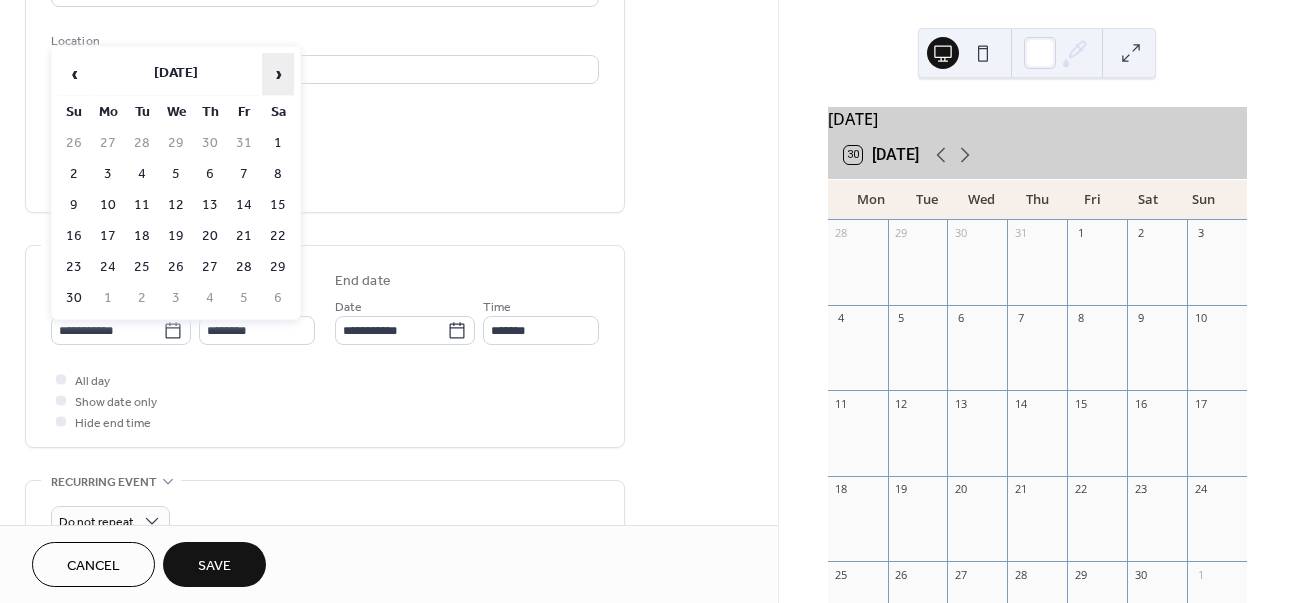click on "›" at bounding box center (278, 74) 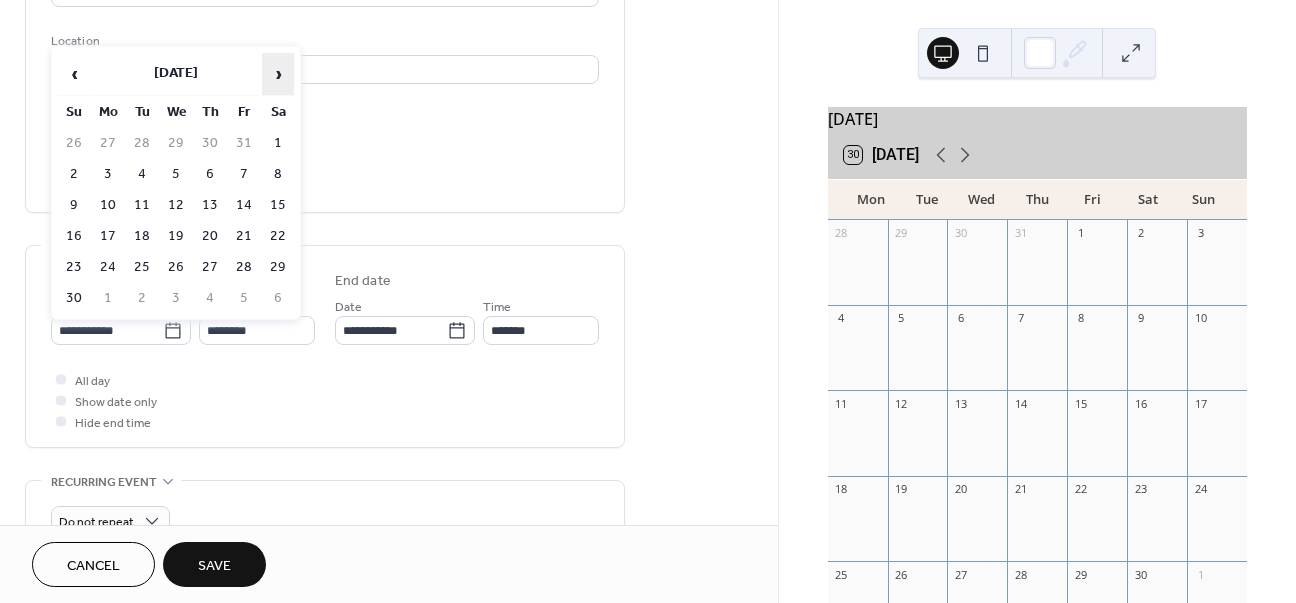 click on "›" at bounding box center [278, 74] 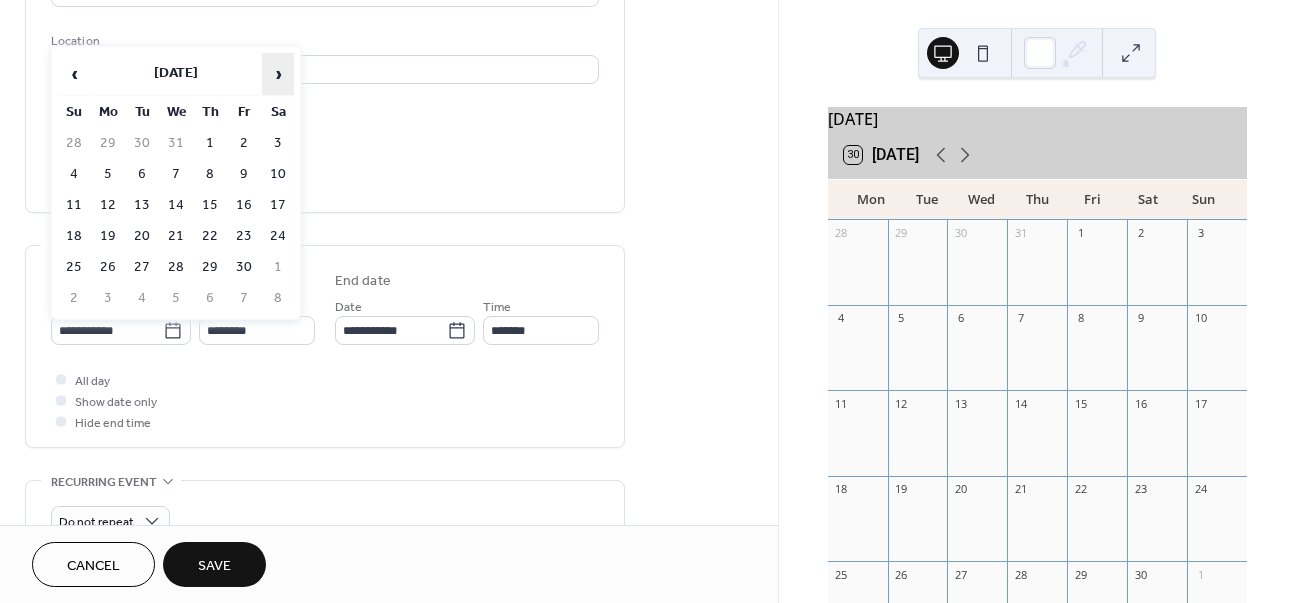 click on "›" at bounding box center [278, 74] 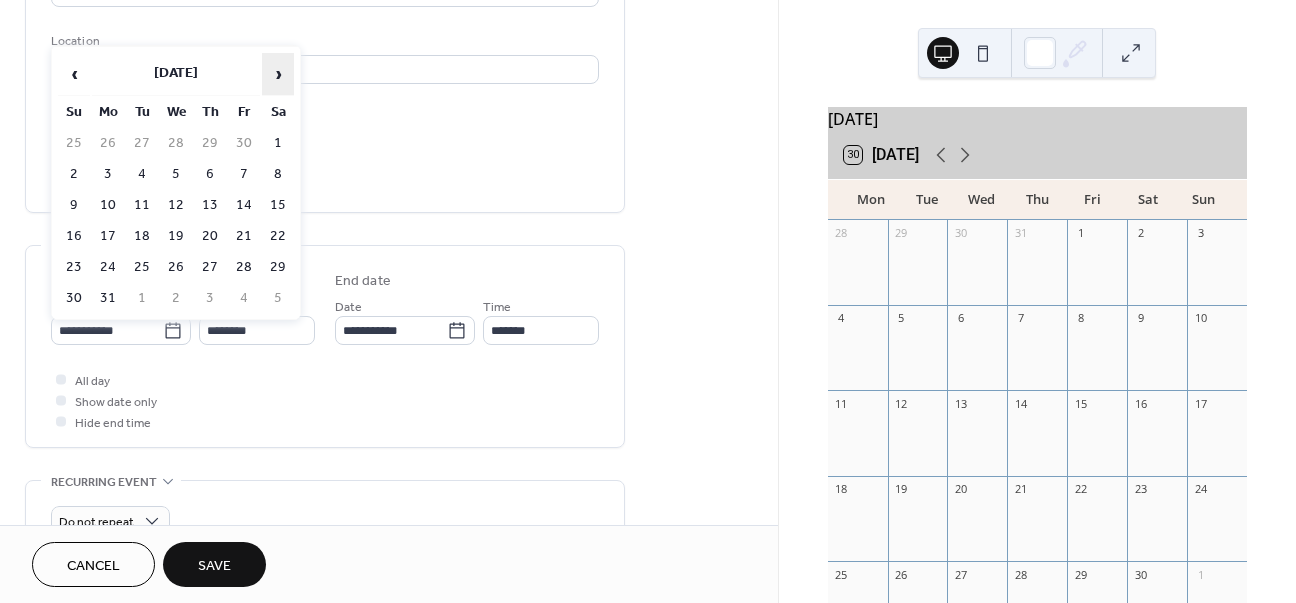 click on "›" at bounding box center [278, 74] 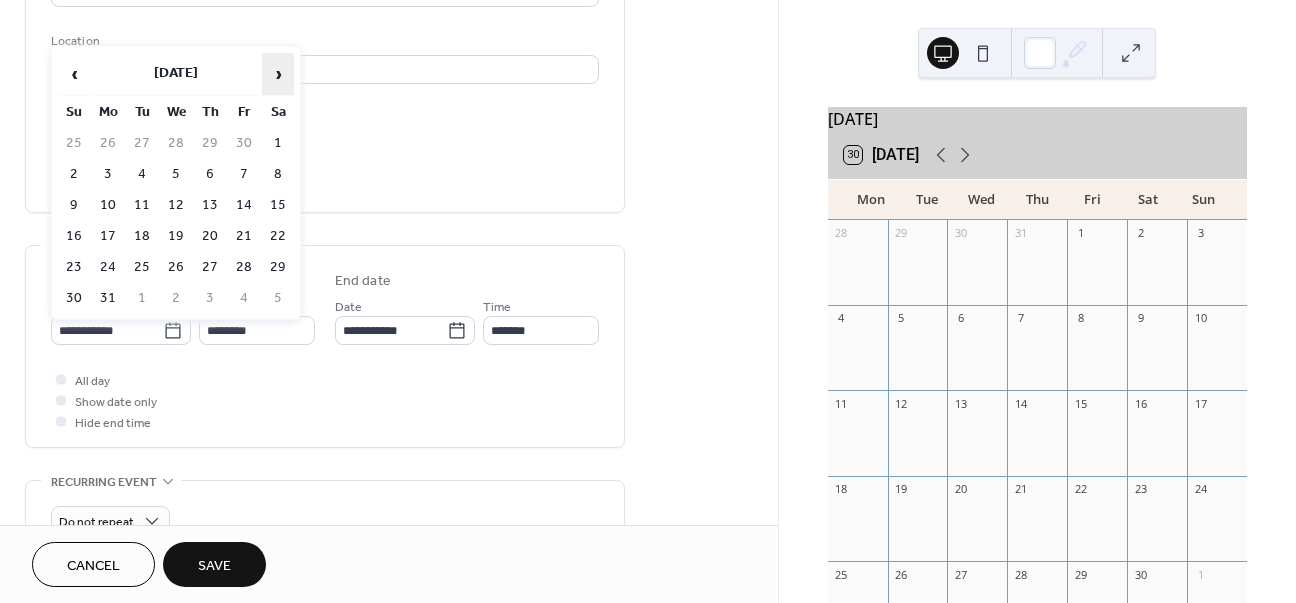 click on "›" at bounding box center [278, 74] 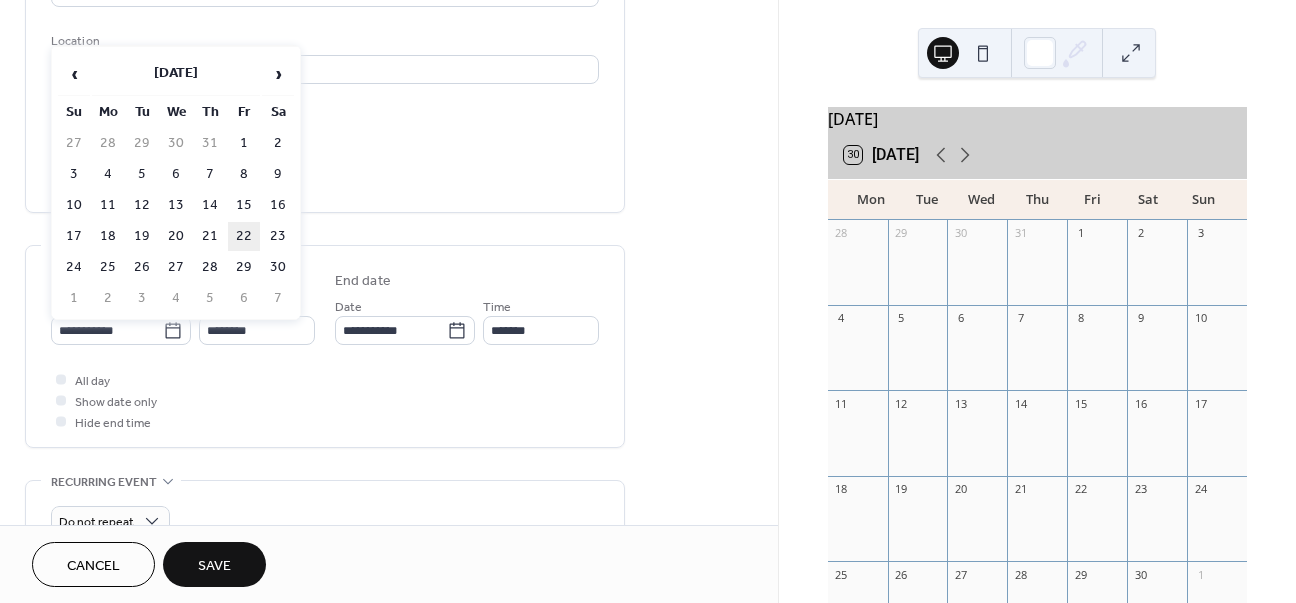 click on "22" at bounding box center (244, 236) 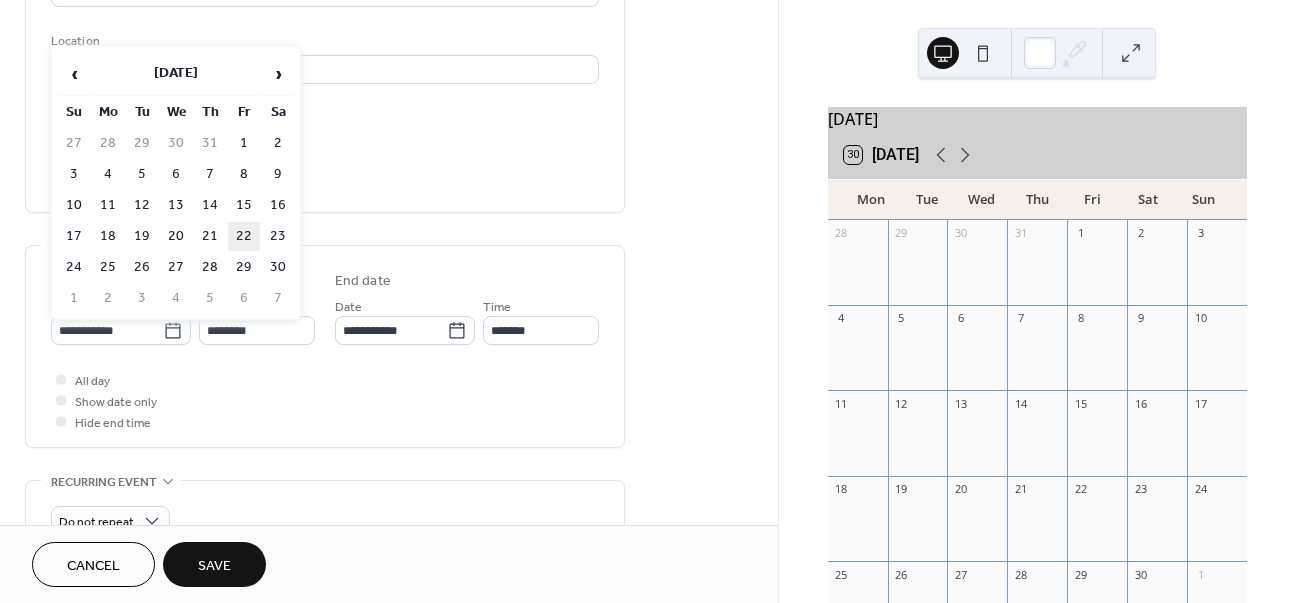 type on "**********" 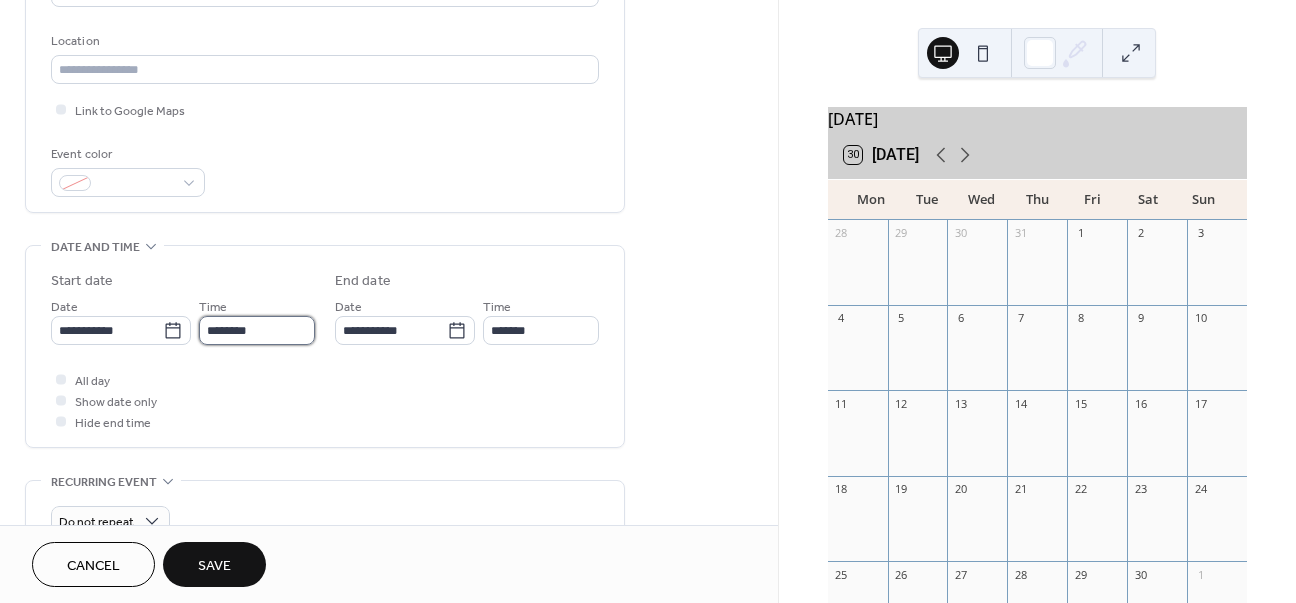 click on "********" at bounding box center [257, 330] 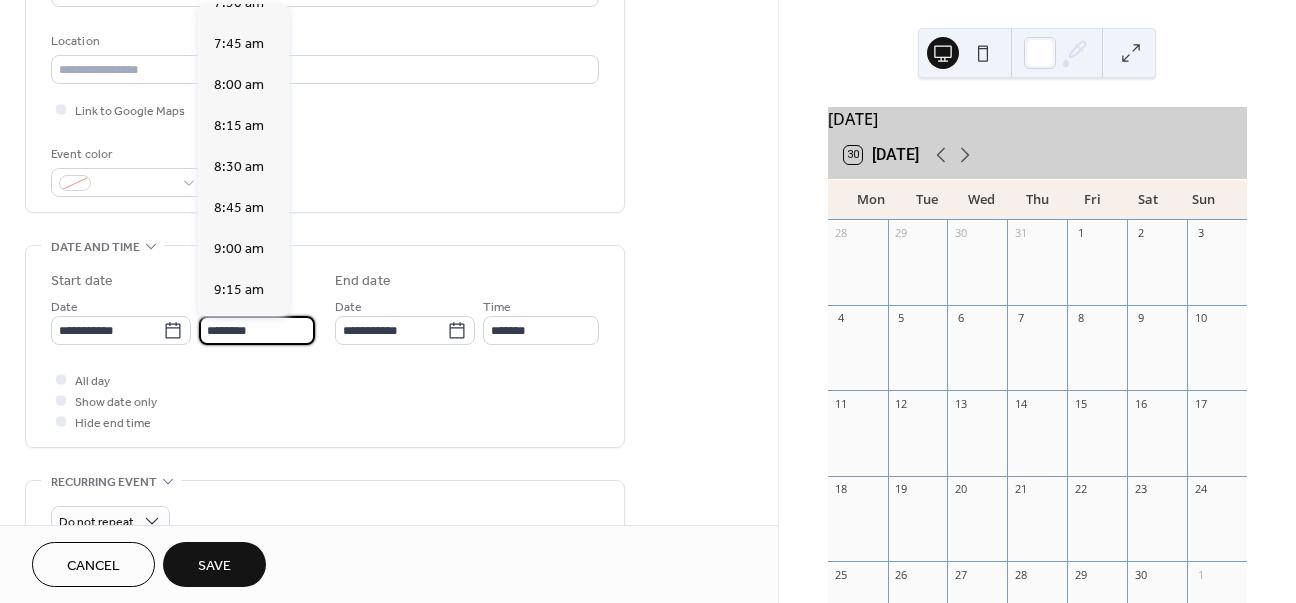 scroll, scrollTop: 1244, scrollLeft: 0, axis: vertical 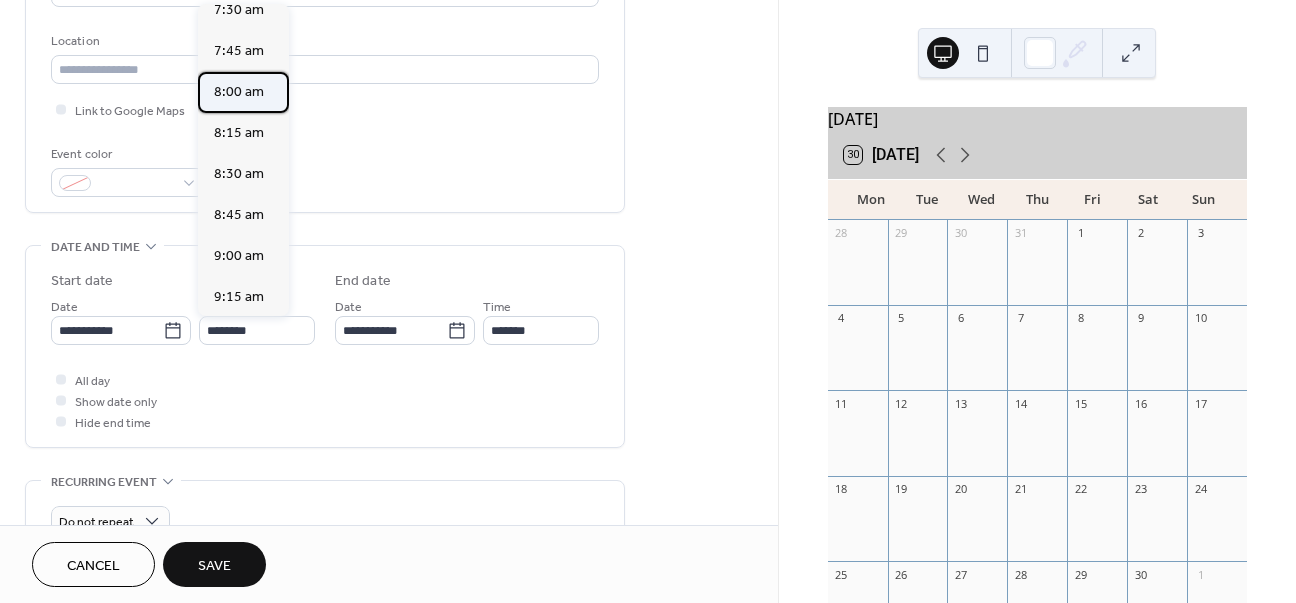 click on "8:00 am" at bounding box center (239, 92) 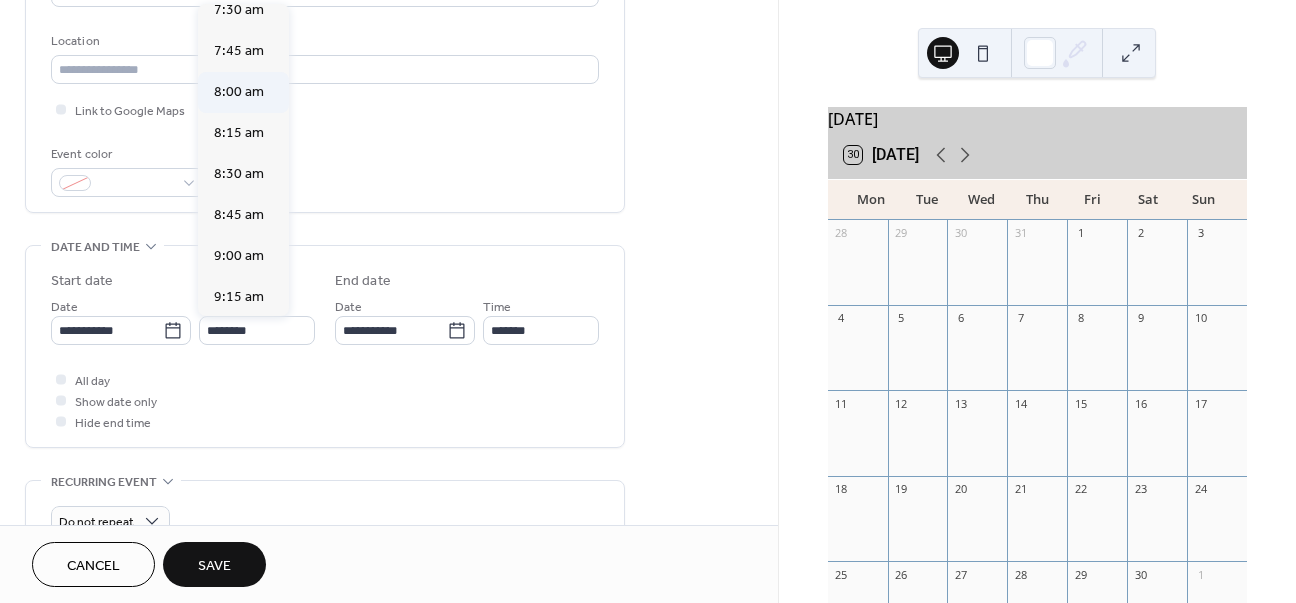 type on "*******" 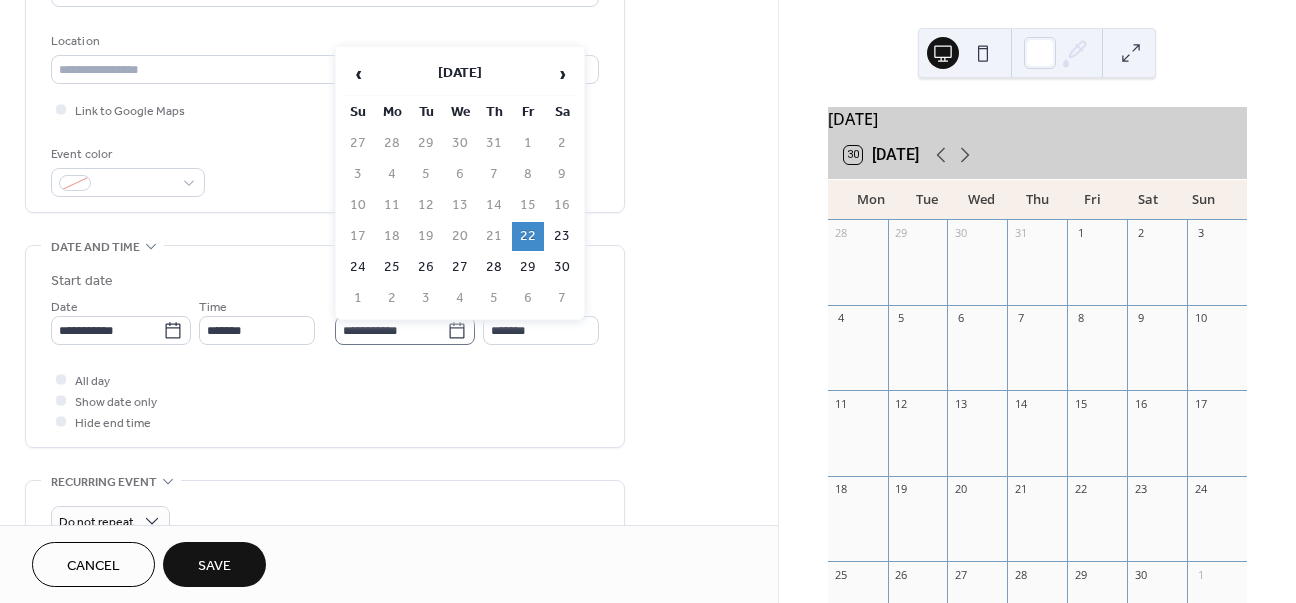 click 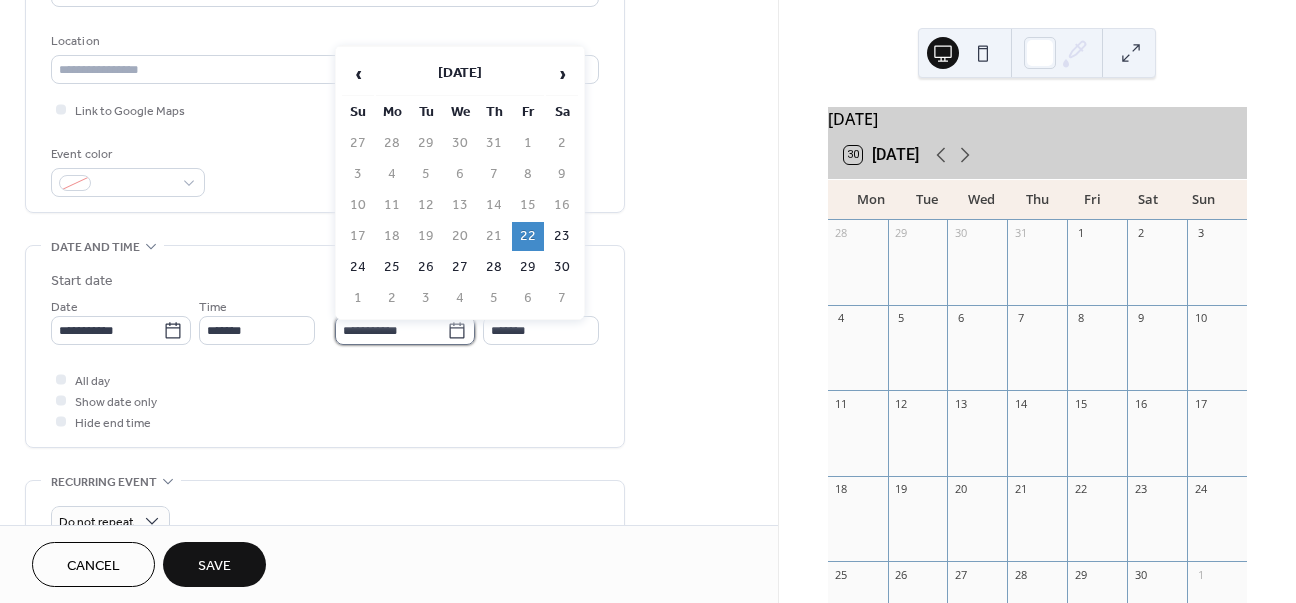 click on "**********" at bounding box center (391, 330) 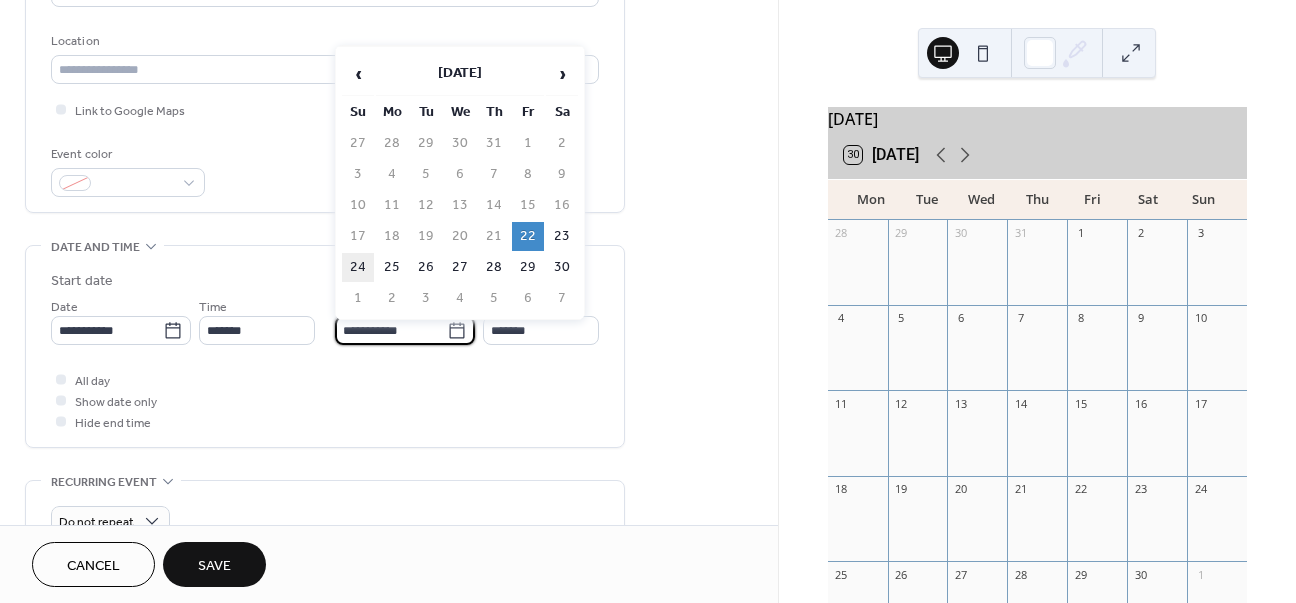 click on "24" at bounding box center [358, 267] 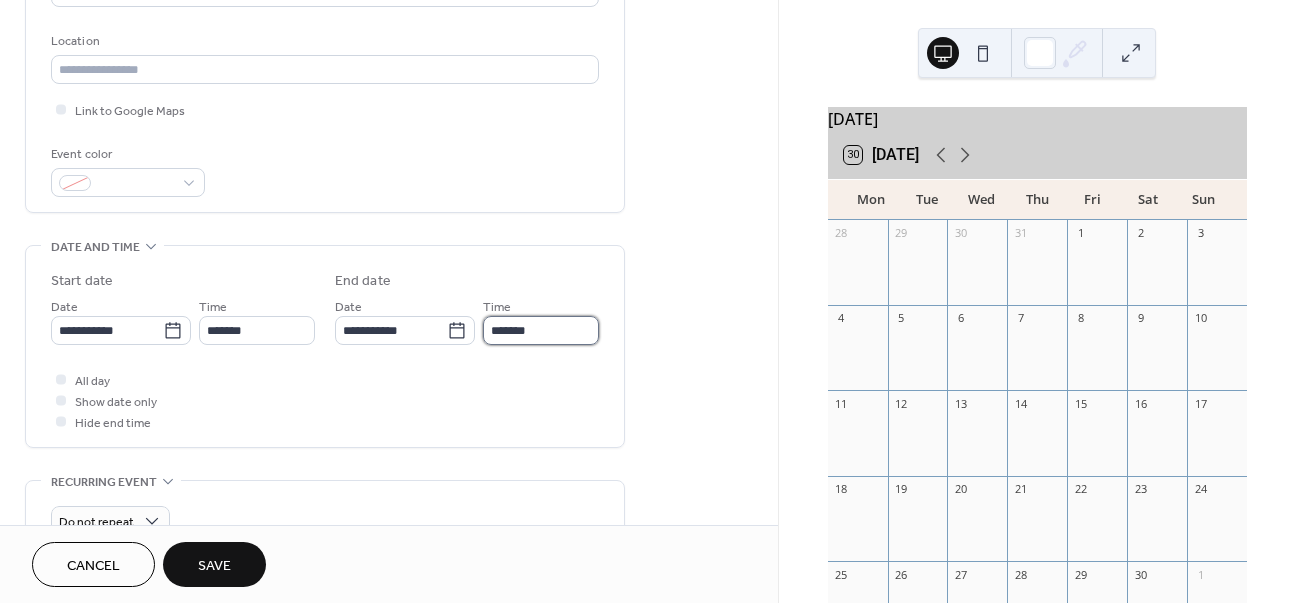 click on "*******" at bounding box center [541, 330] 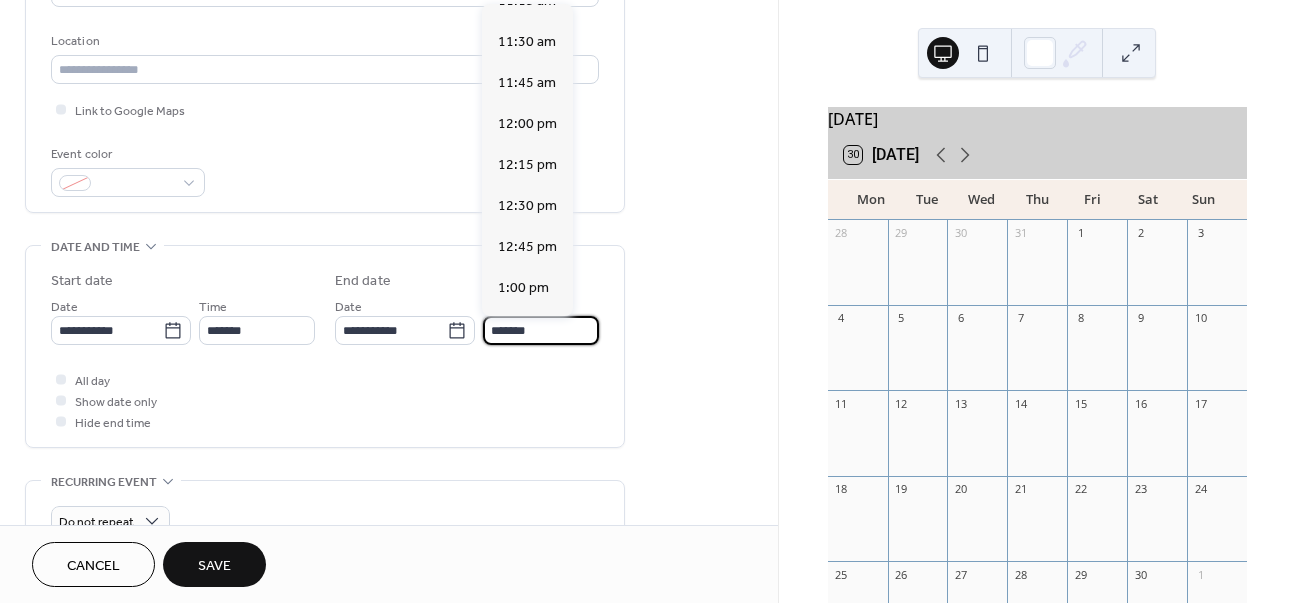 scroll, scrollTop: 1875, scrollLeft: 0, axis: vertical 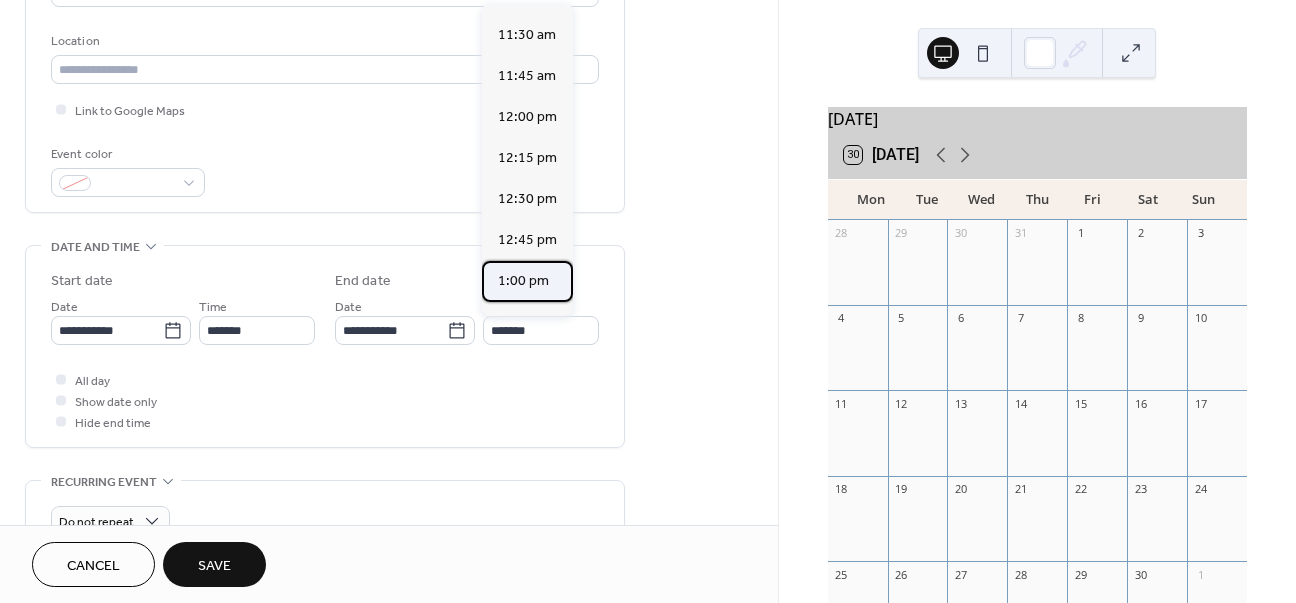 click on "1:00 pm" at bounding box center (523, 281) 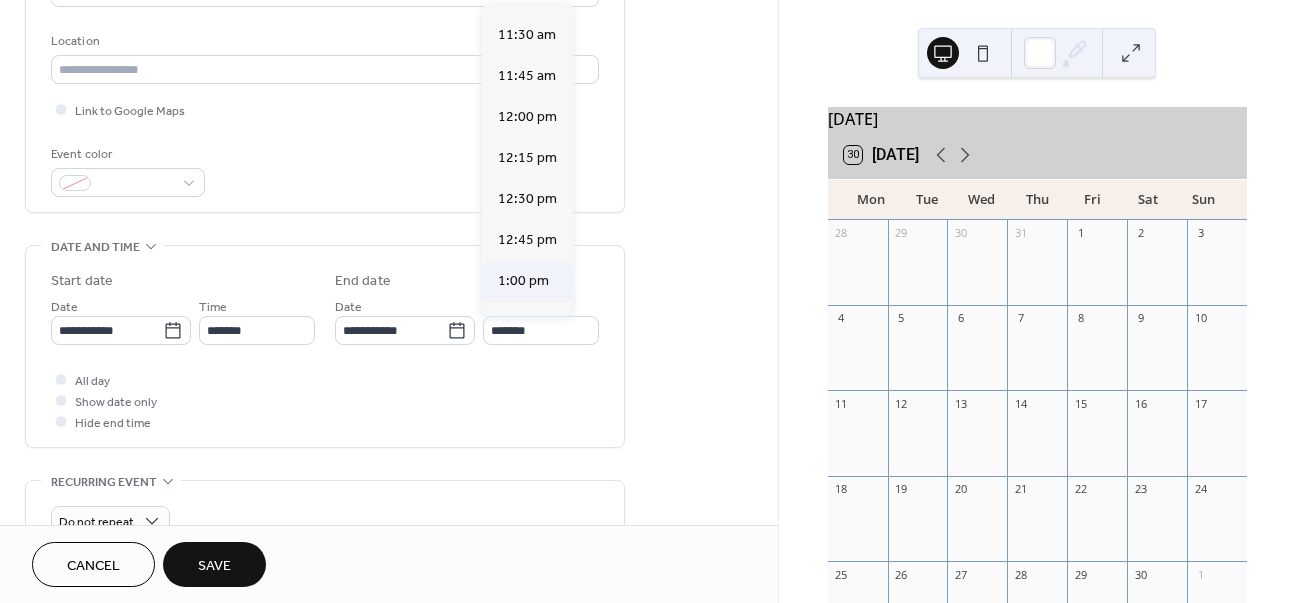 type on "*******" 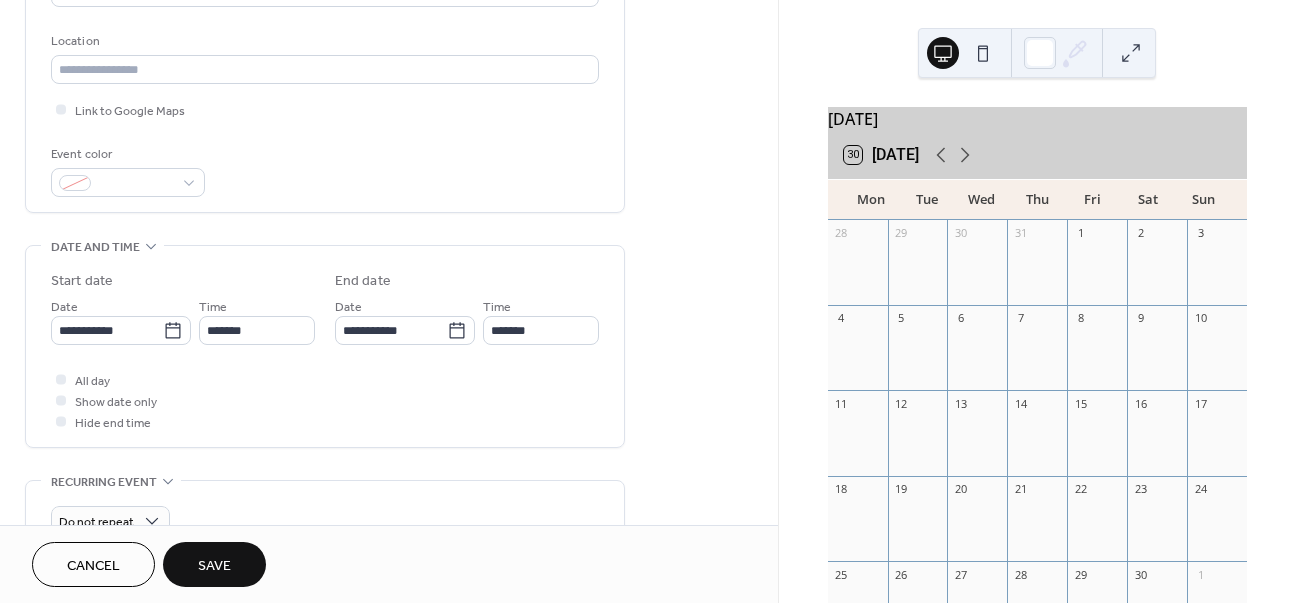 click on "Save" at bounding box center [214, 564] 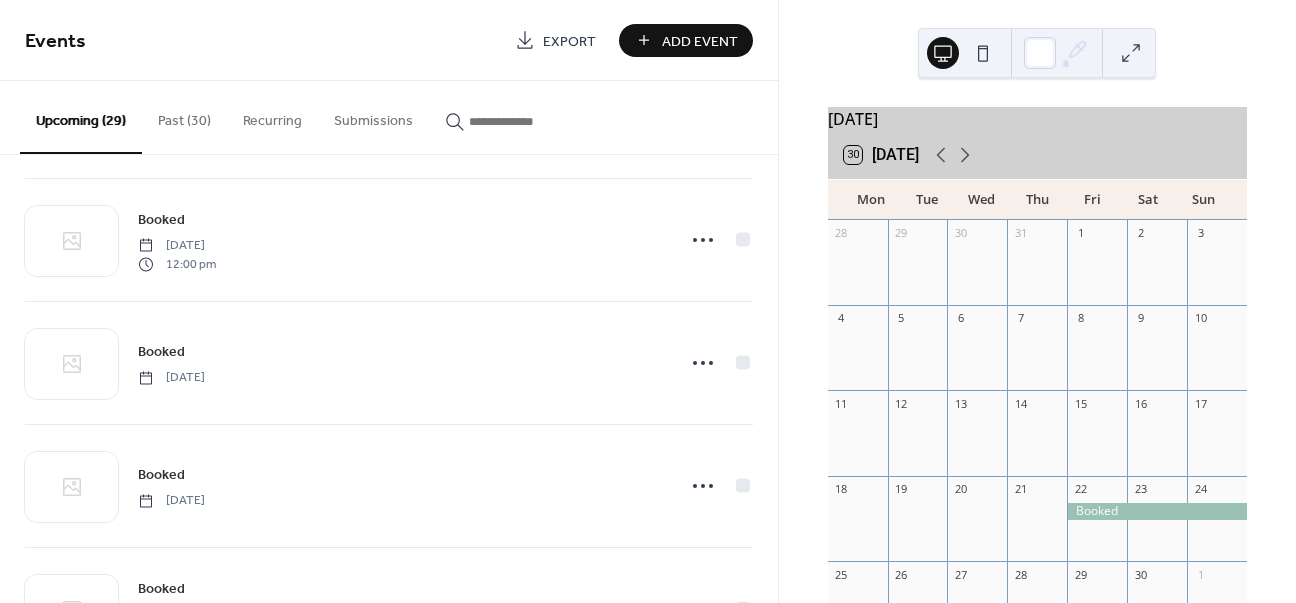 scroll, scrollTop: 3178, scrollLeft: 0, axis: vertical 